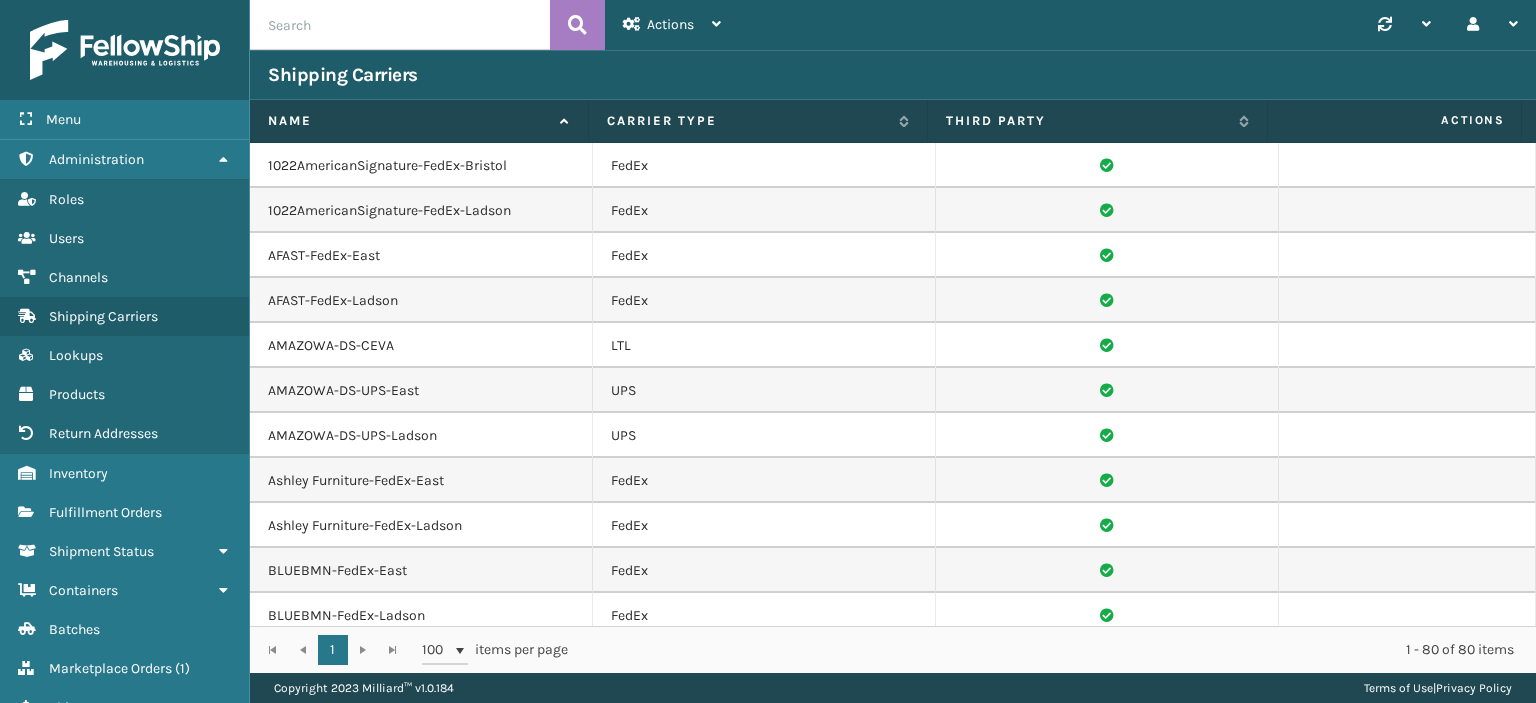 scroll, scrollTop: 0, scrollLeft: 0, axis: both 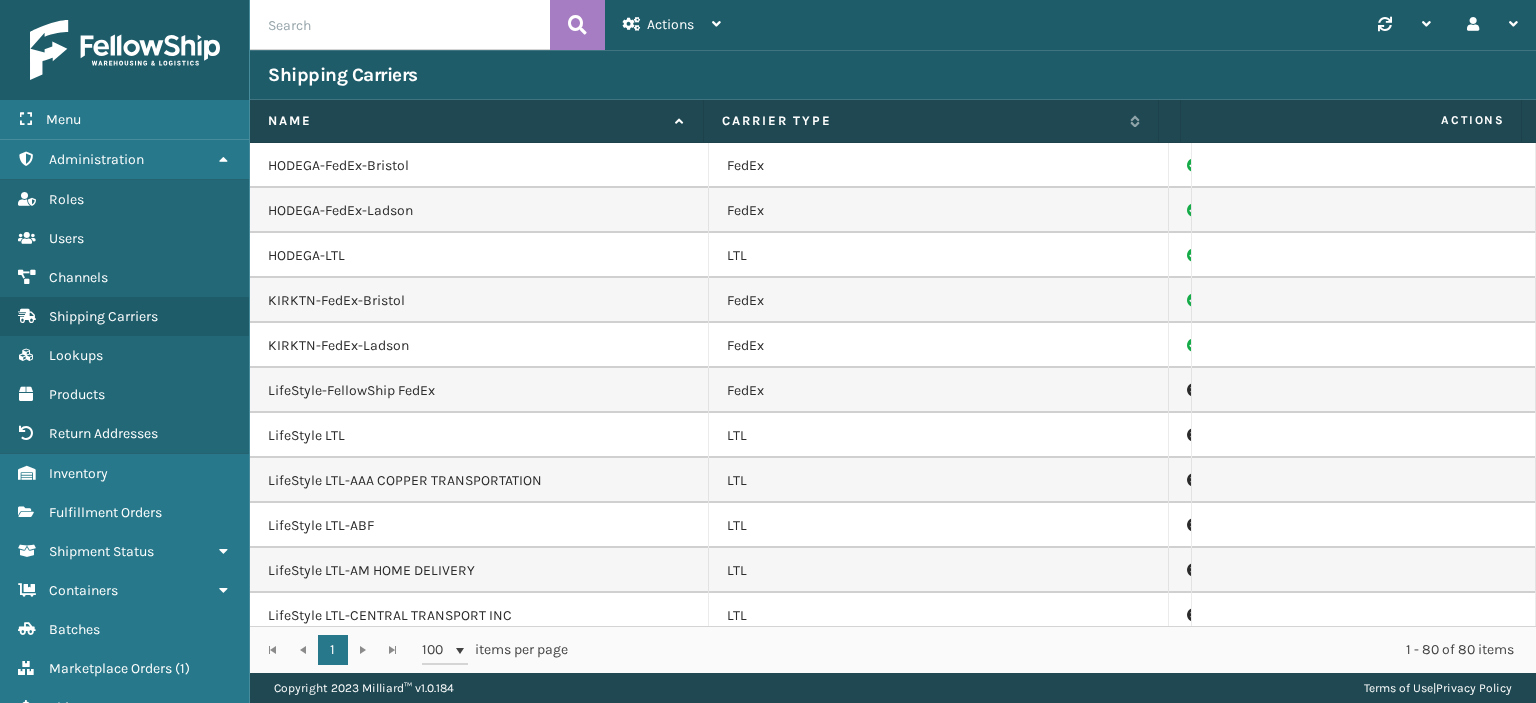 drag, startPoint x: 1266, startPoint y: 122, endPoint x: 1143, endPoint y: 118, distance: 123.065025 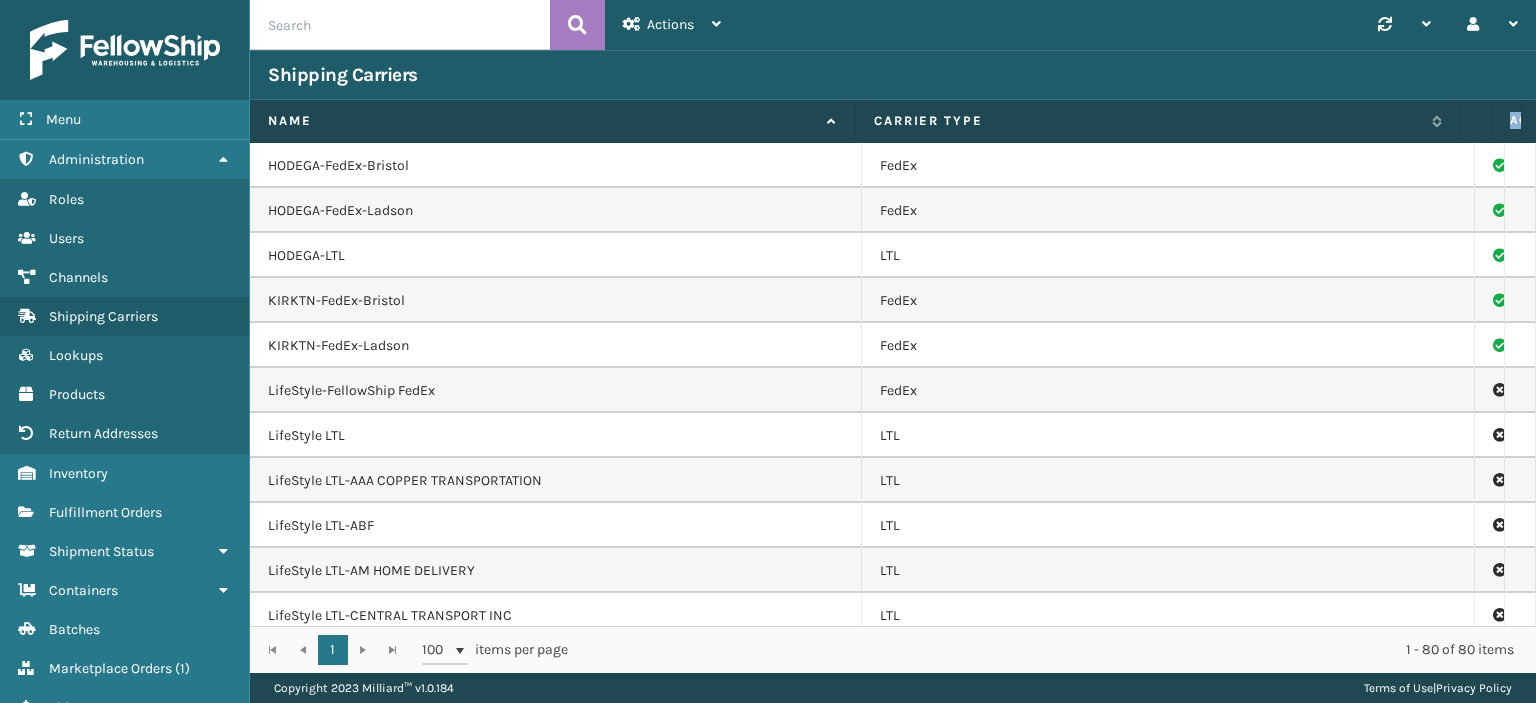 drag, startPoint x: 1519, startPoint y: 126, endPoint x: 1345, endPoint y: 106, distance: 175.14566 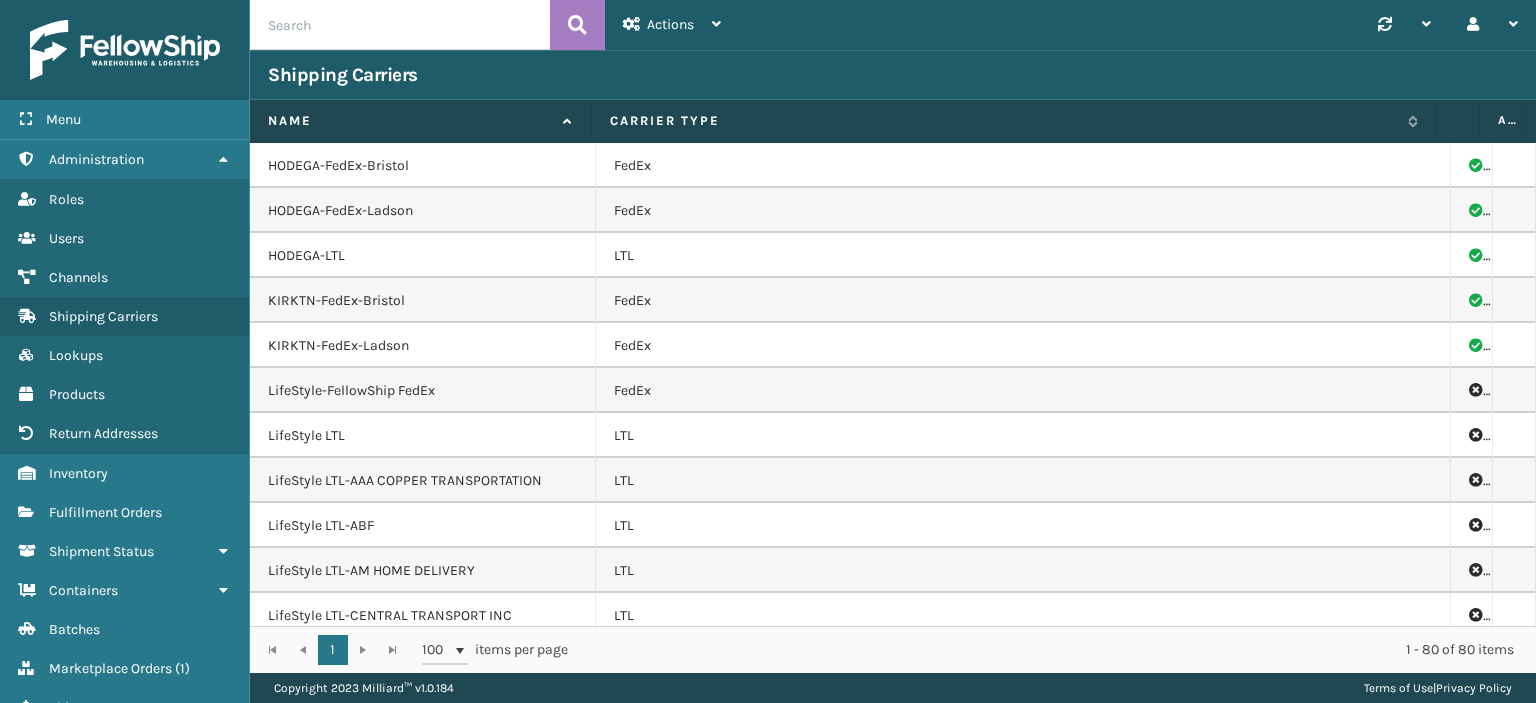 drag, startPoint x: 854, startPoint y: 130, endPoint x: 588, endPoint y: 123, distance: 266.0921 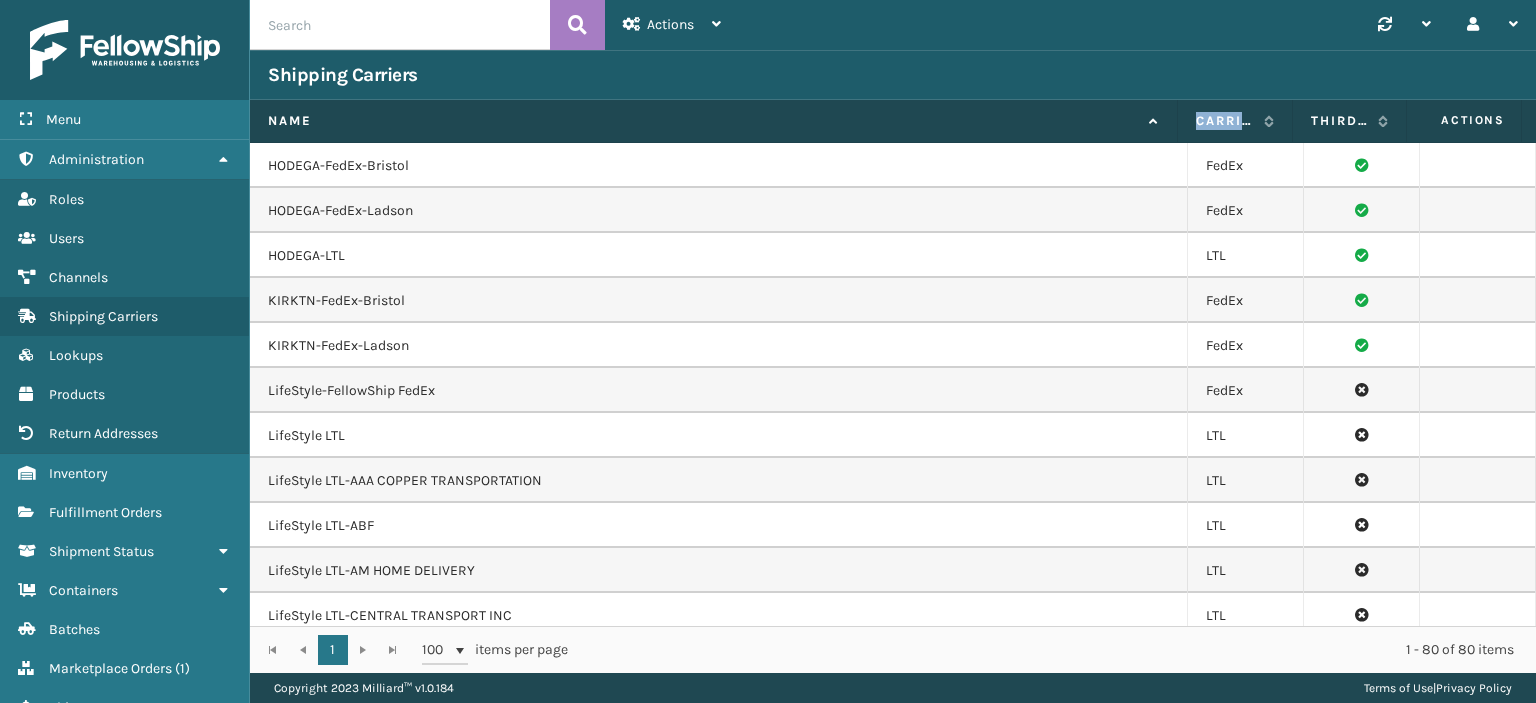 drag, startPoint x: 1436, startPoint y: 123, endPoint x: 1194, endPoint y: 115, distance: 242.1322 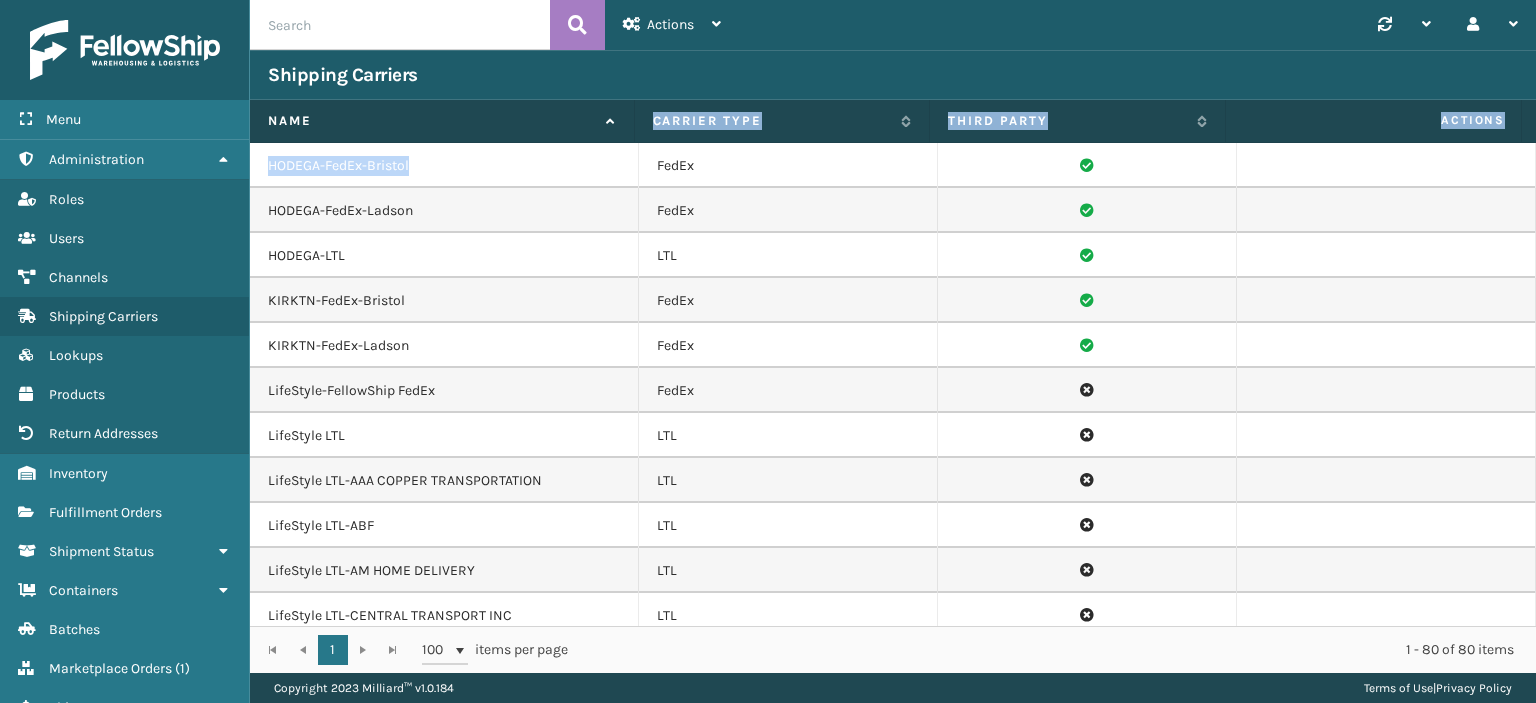 drag, startPoint x: 1176, startPoint y: 127, endPoint x: 630, endPoint y: 164, distance: 547.2522 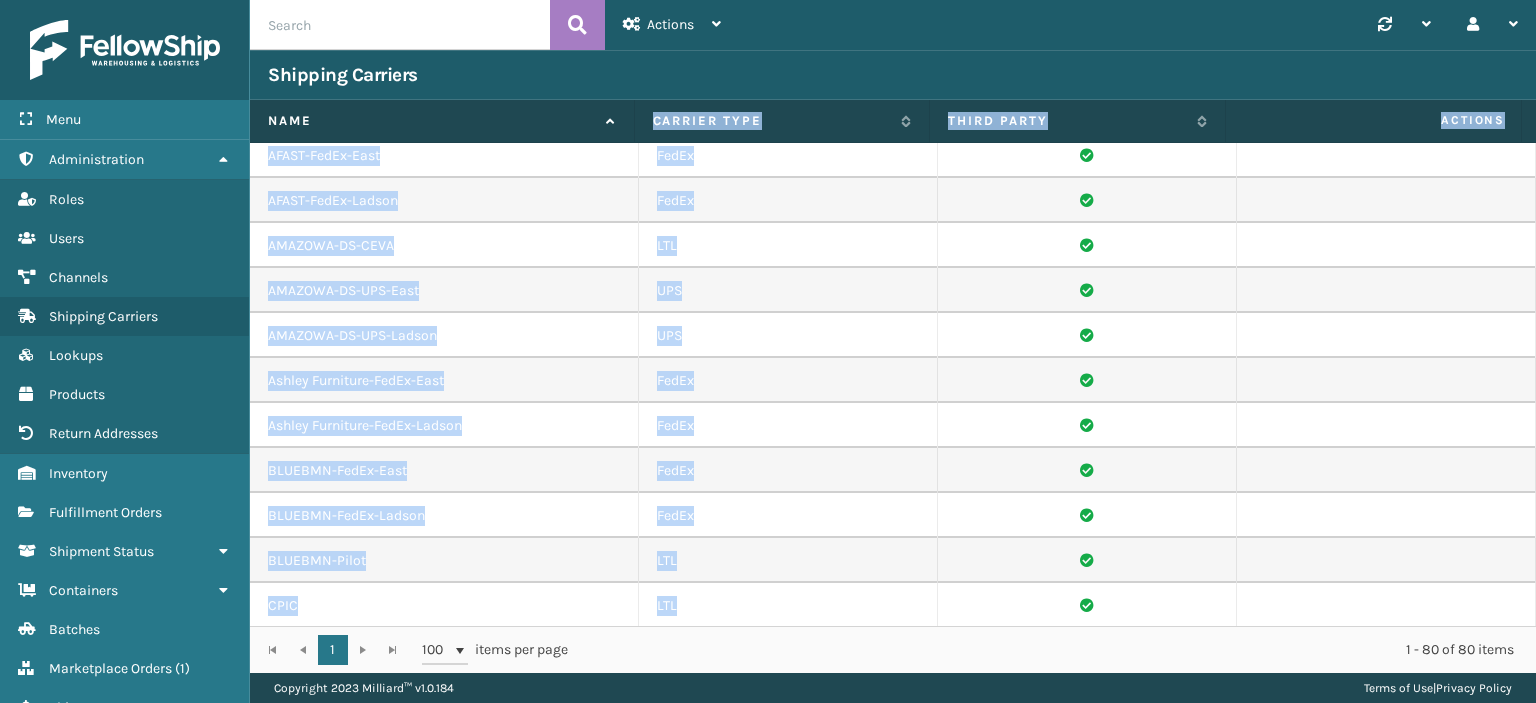 scroll, scrollTop: 0, scrollLeft: 0, axis: both 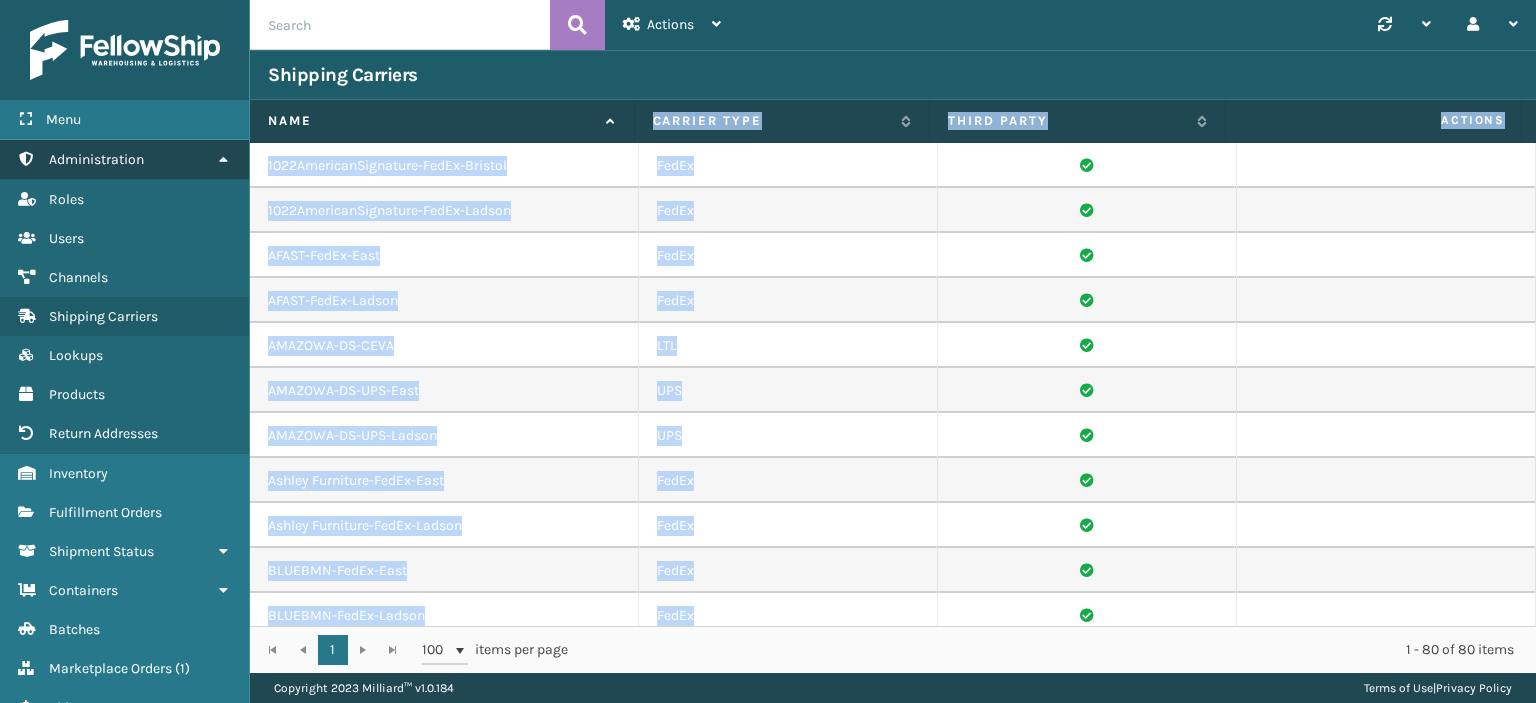 click at bounding box center (223, 159) 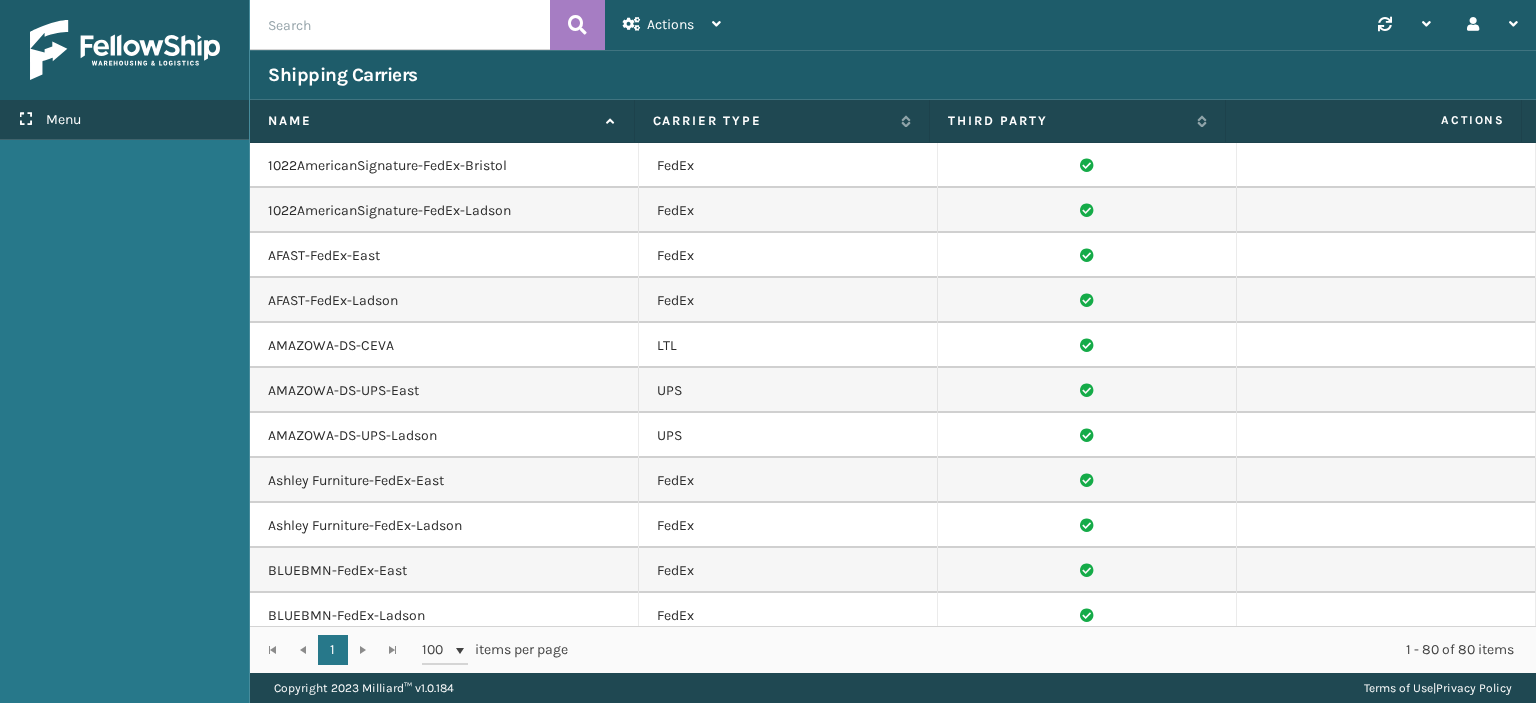click on "Menu" at bounding box center [63, 119] 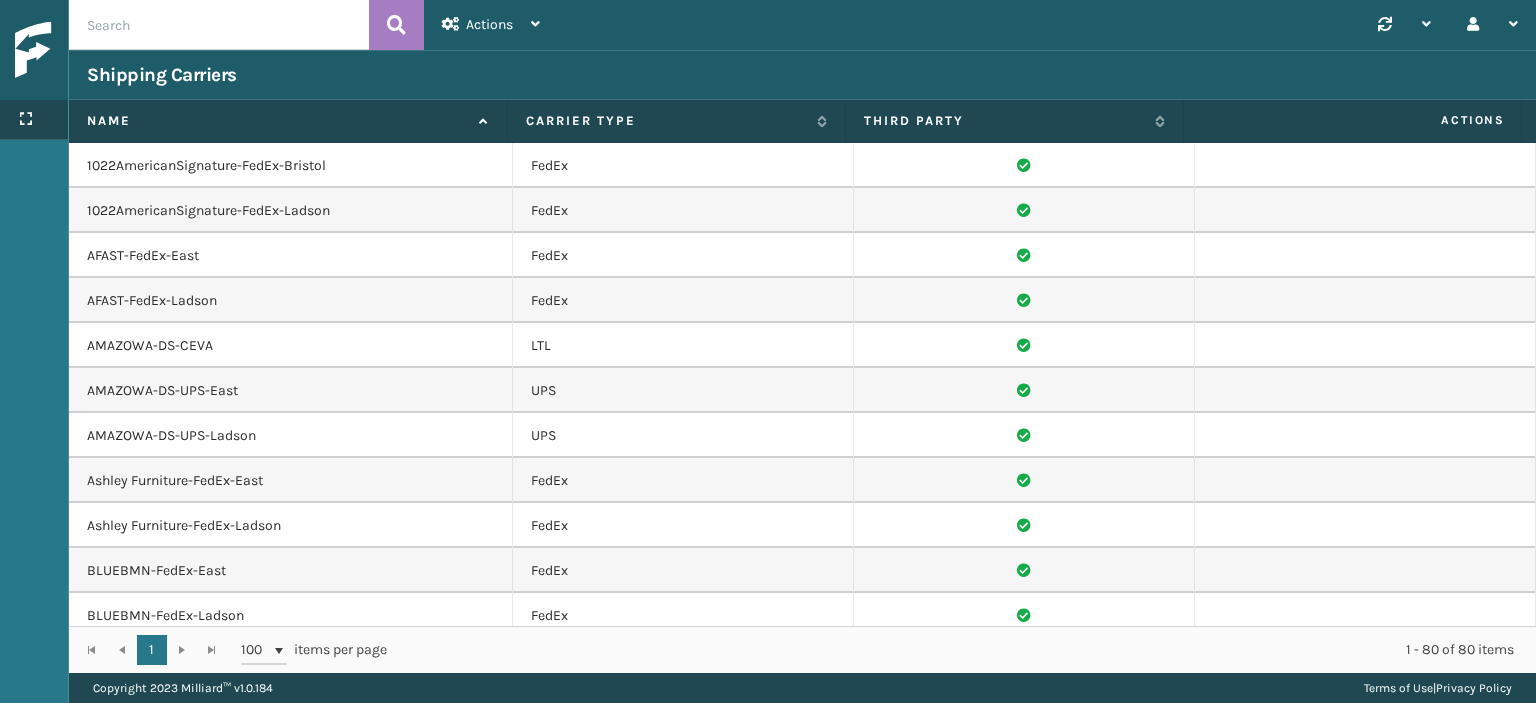 click on "Menu" at bounding box center (34, 120) 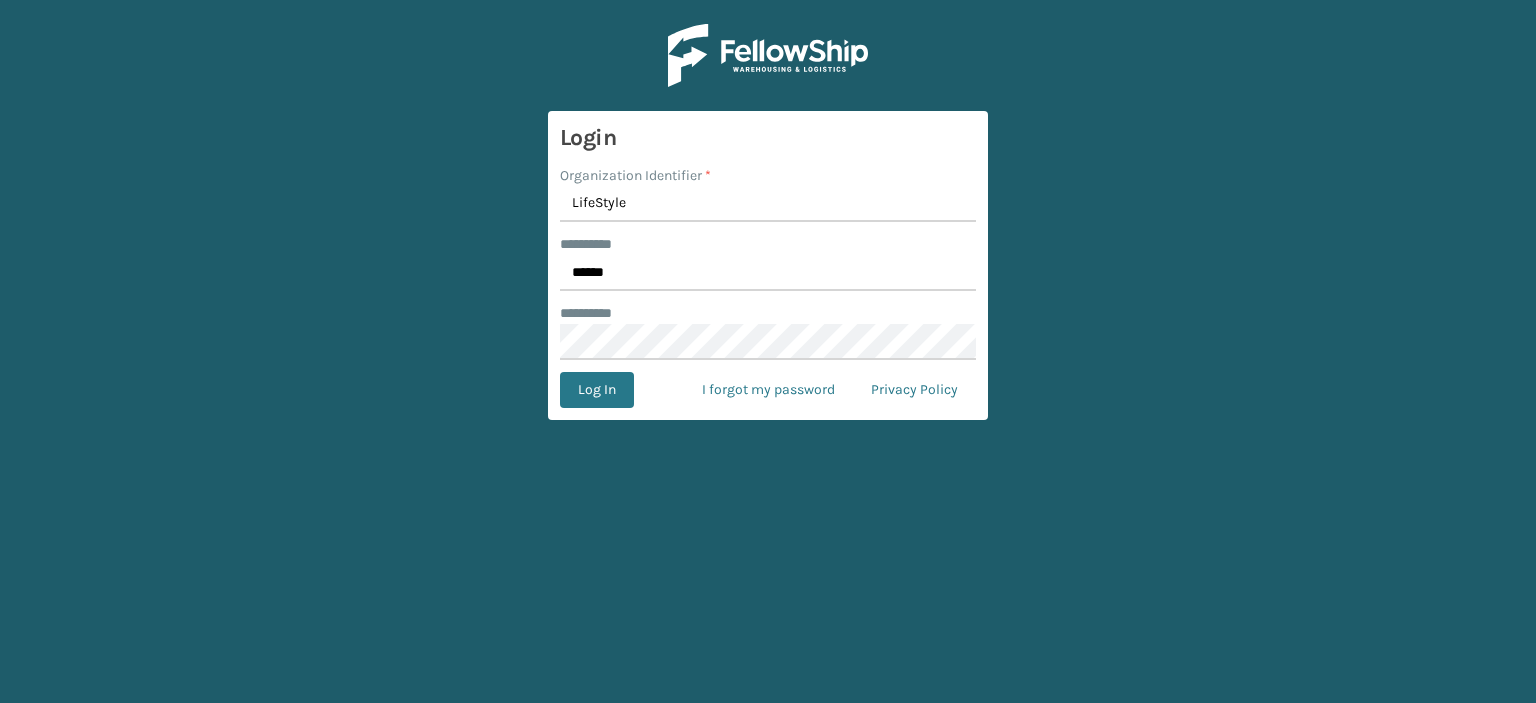 scroll, scrollTop: 0, scrollLeft: 0, axis: both 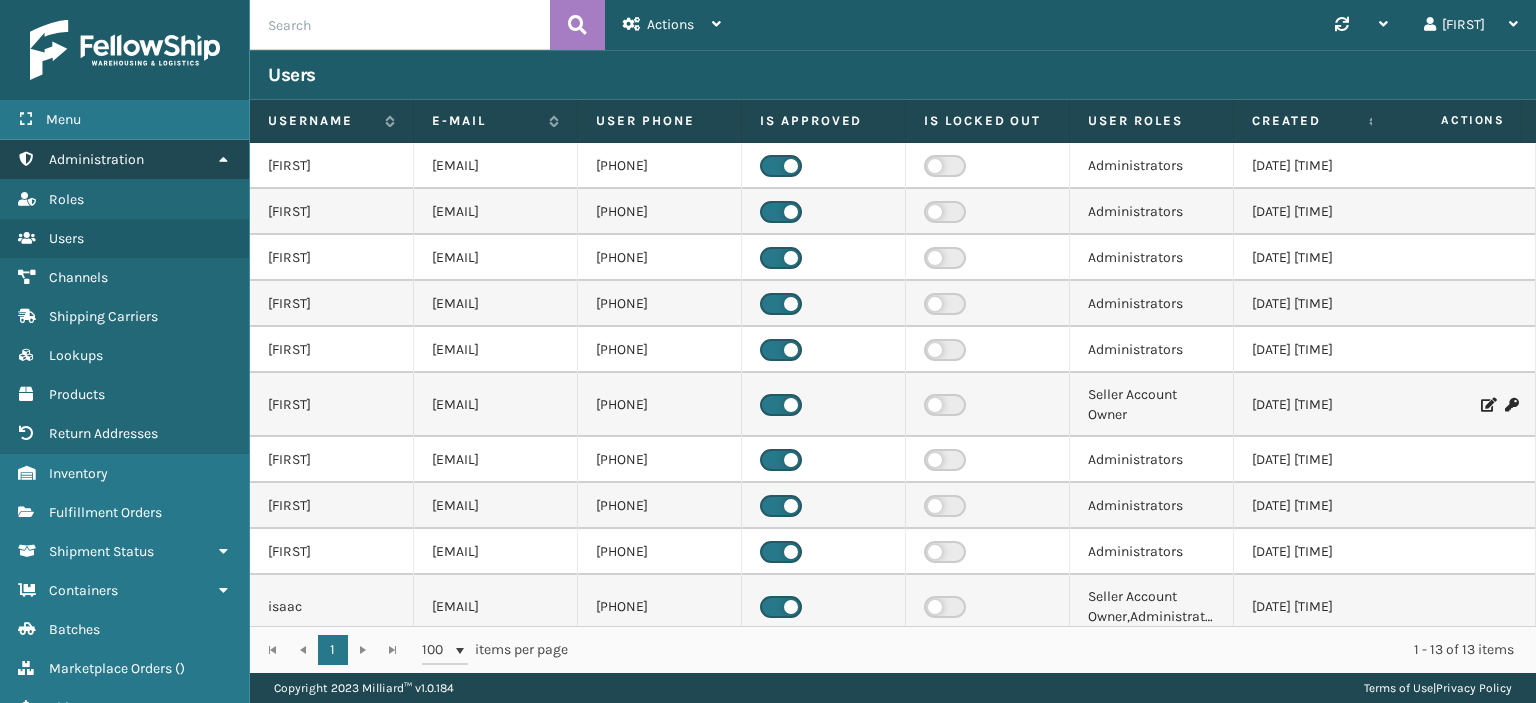 click on "Administration" at bounding box center (124, 159) 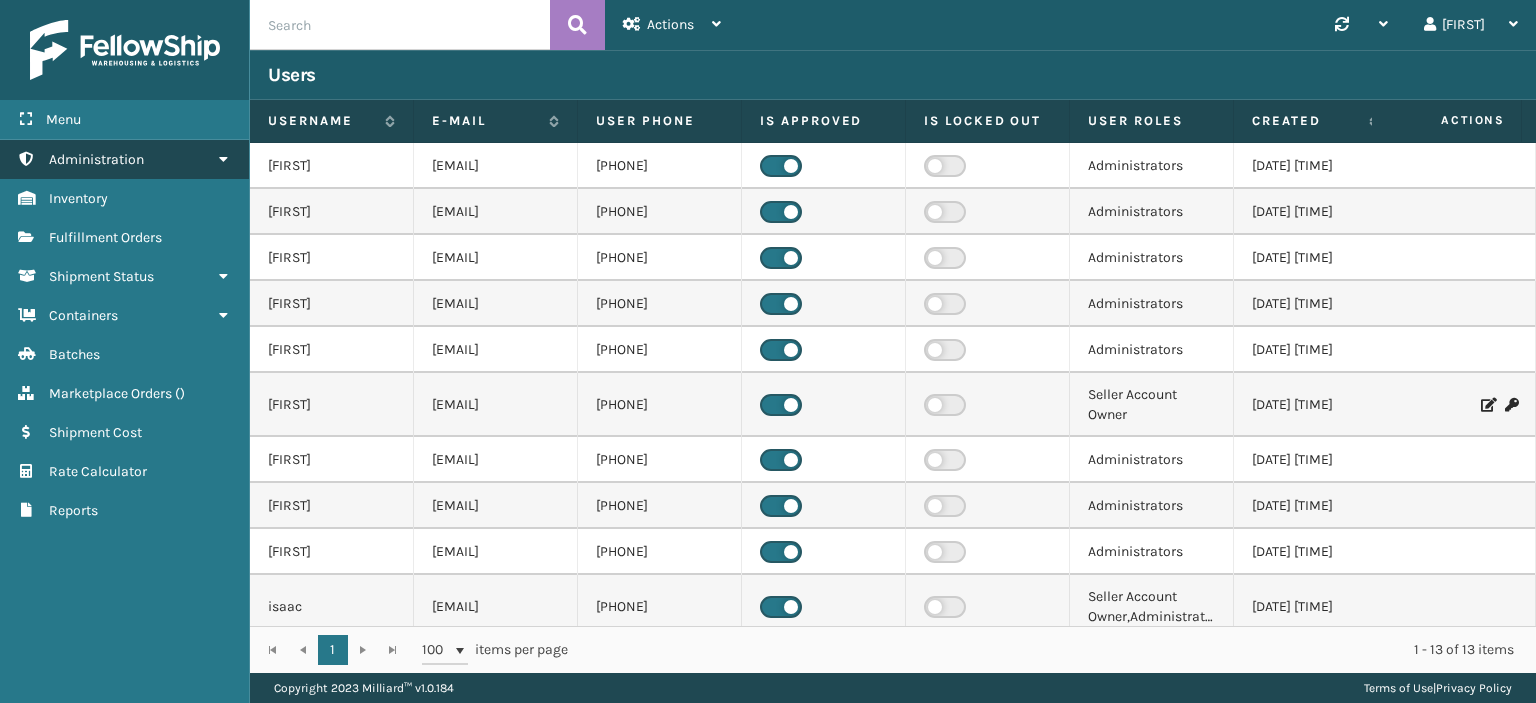 click at bounding box center [223, 159] 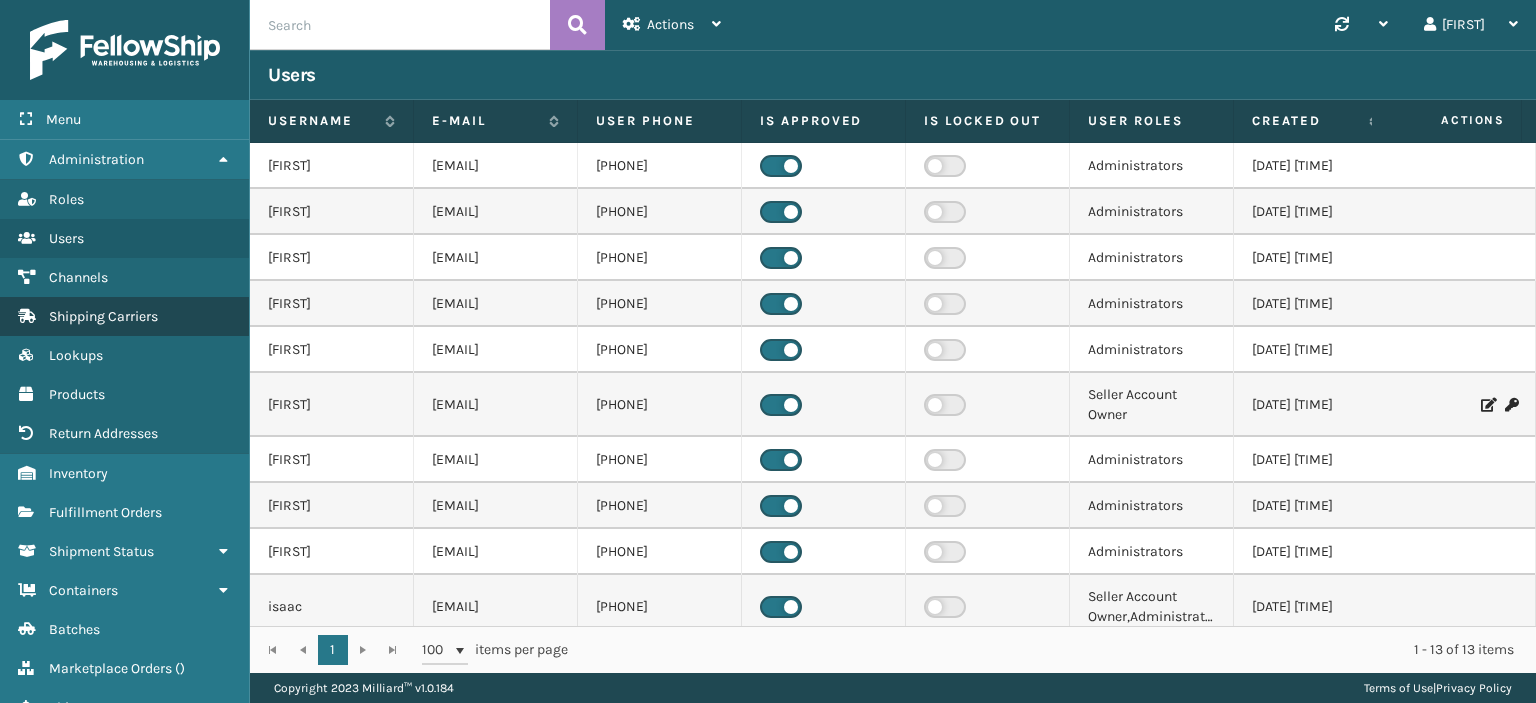click on "Shipping Carriers" at bounding box center [103, 316] 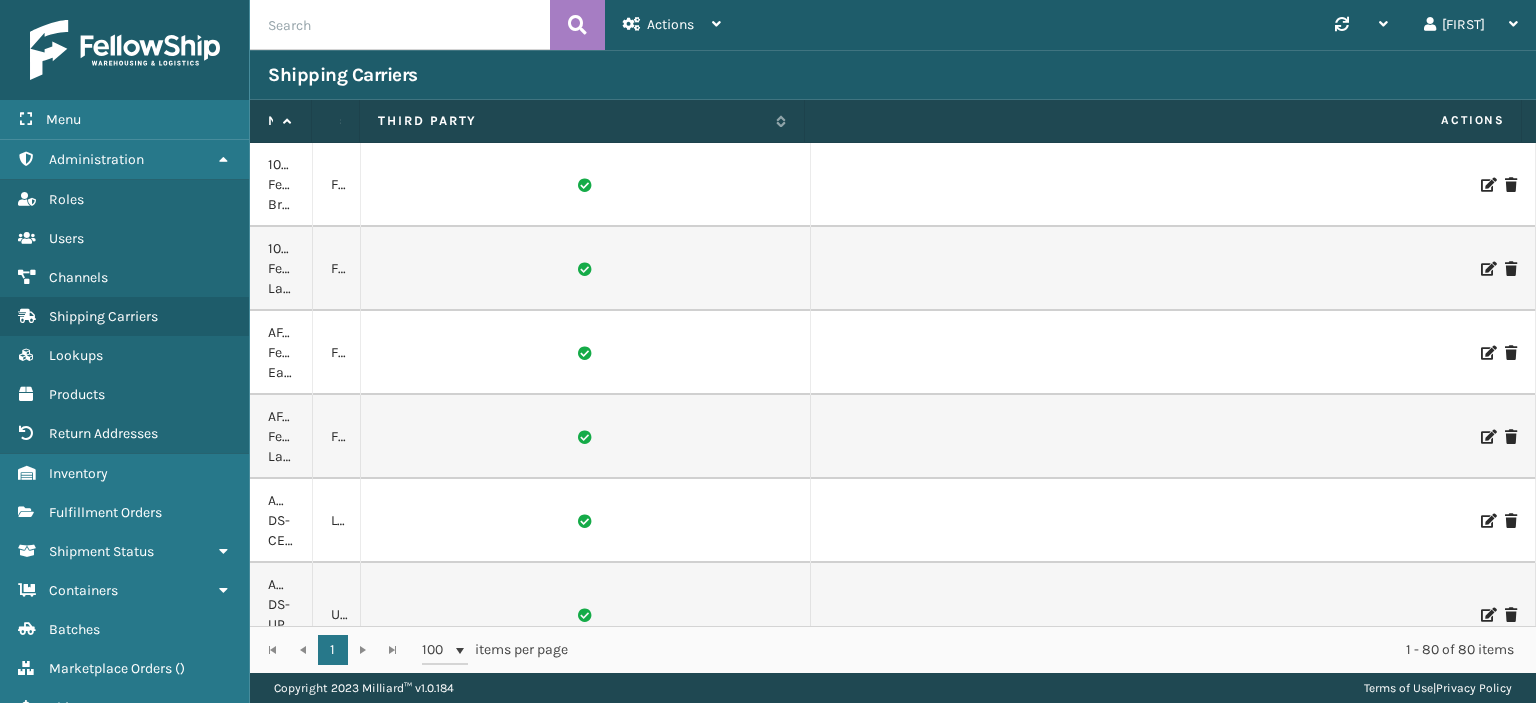 drag, startPoint x: 478, startPoint y: 118, endPoint x: 512, endPoint y: 142, distance: 41.617306 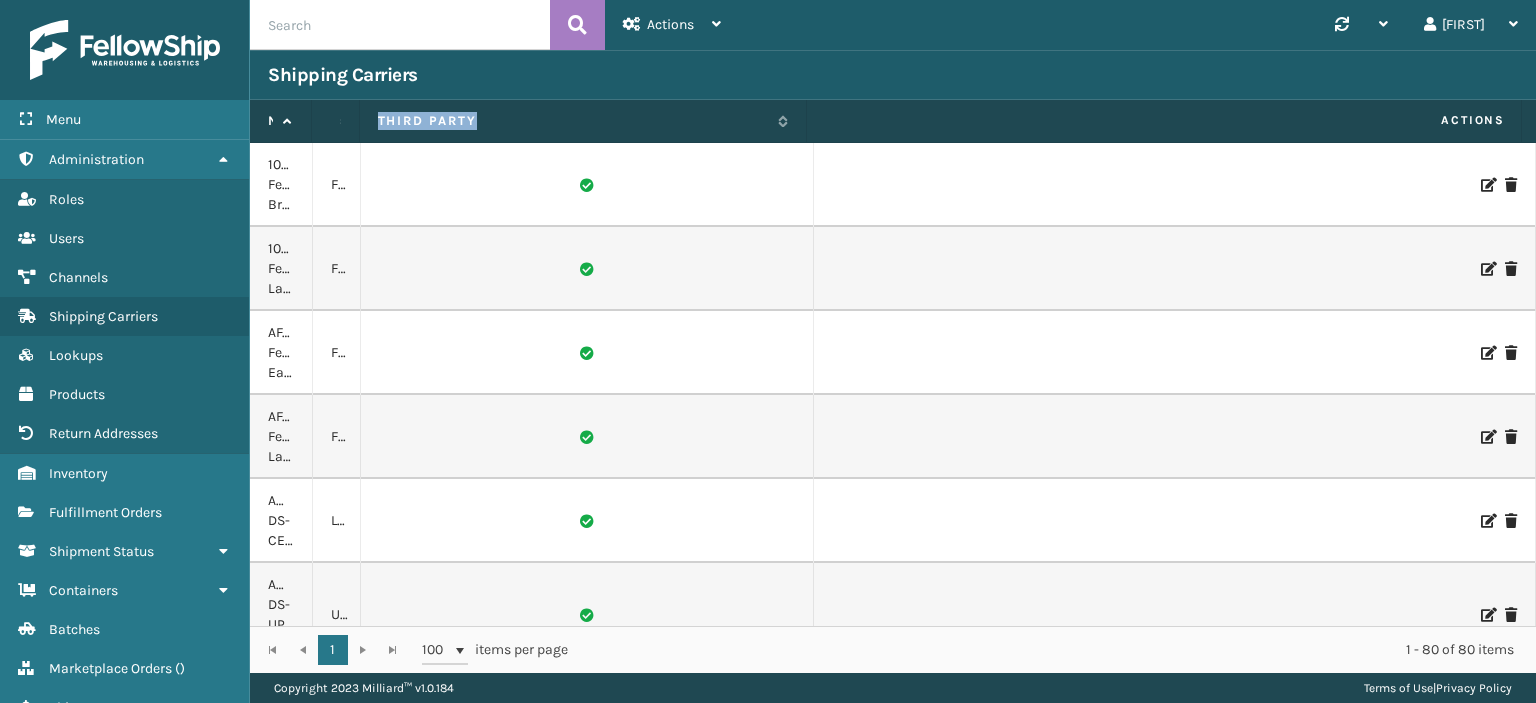 drag, startPoint x: 468, startPoint y: 121, endPoint x: 592, endPoint y: 133, distance: 124.57929 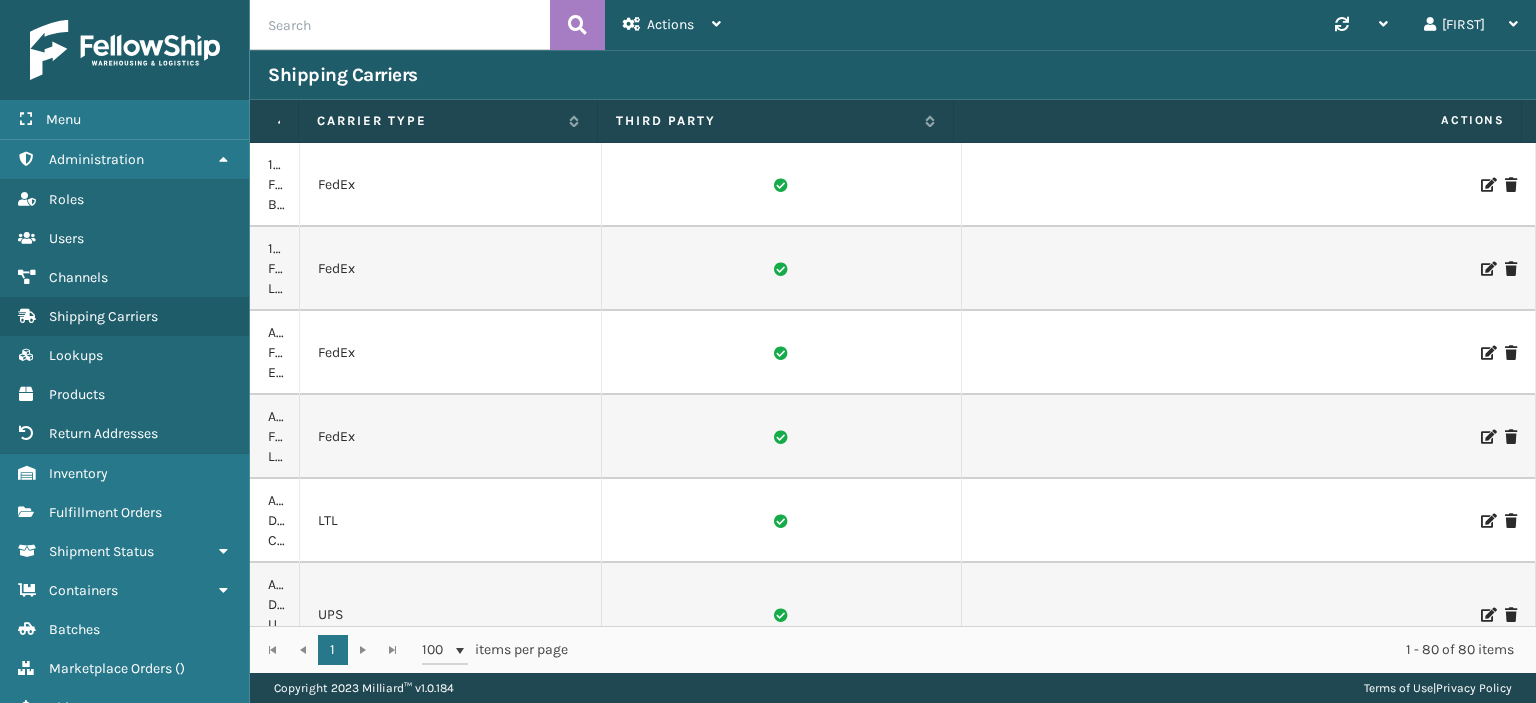 drag, startPoint x: 357, startPoint y: 128, endPoint x: 597, endPoint y: 156, distance: 241.6278 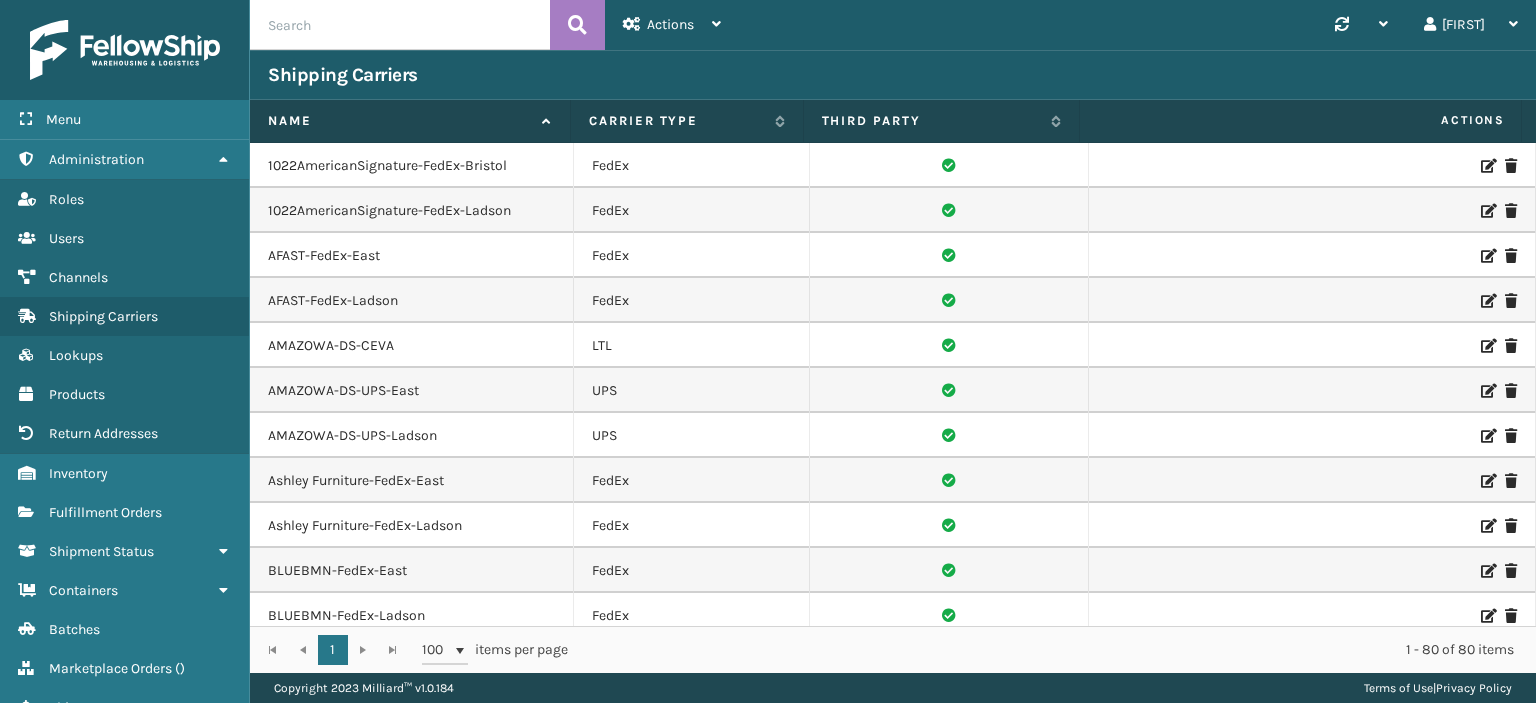 drag, startPoint x: 296, startPoint y: 127, endPoint x: 566, endPoint y: 147, distance: 270.73972 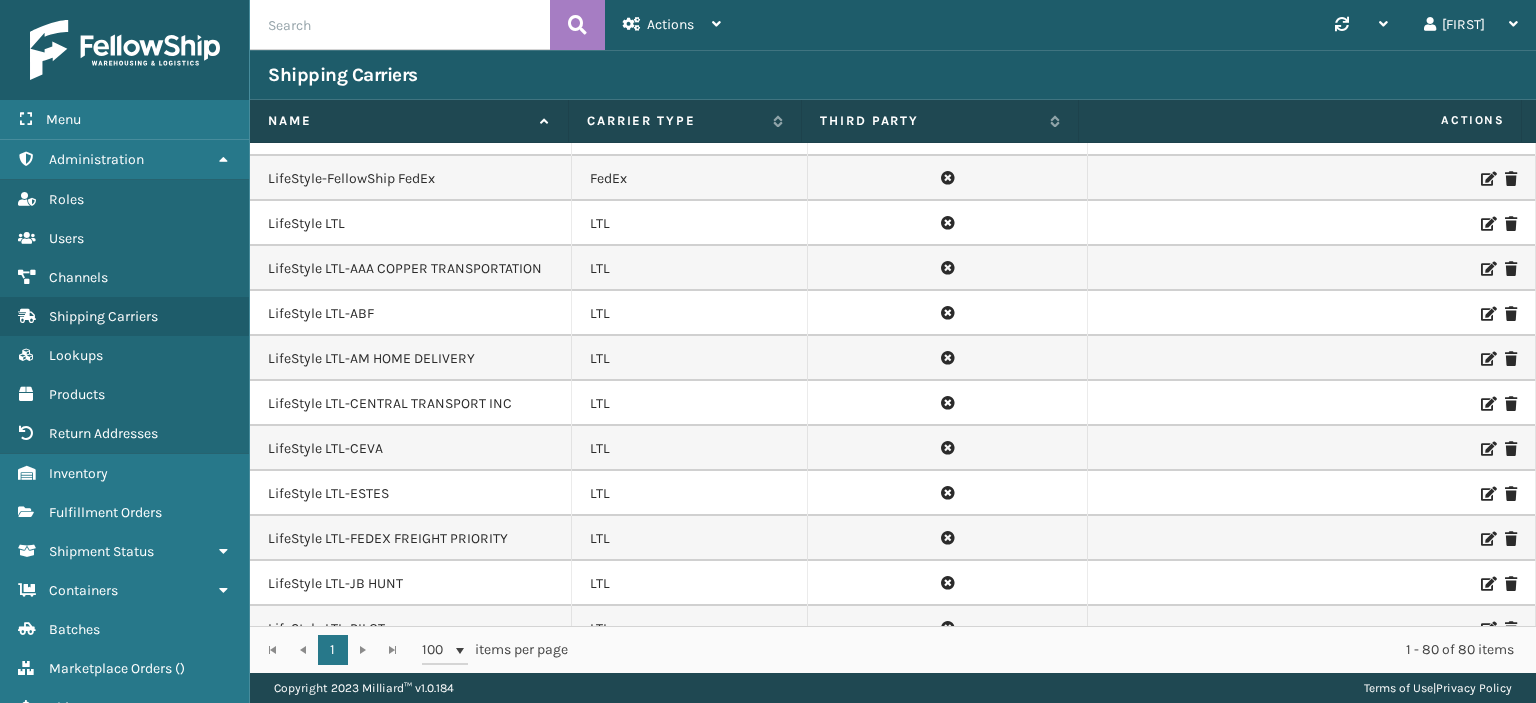 scroll, scrollTop: 1100, scrollLeft: 0, axis: vertical 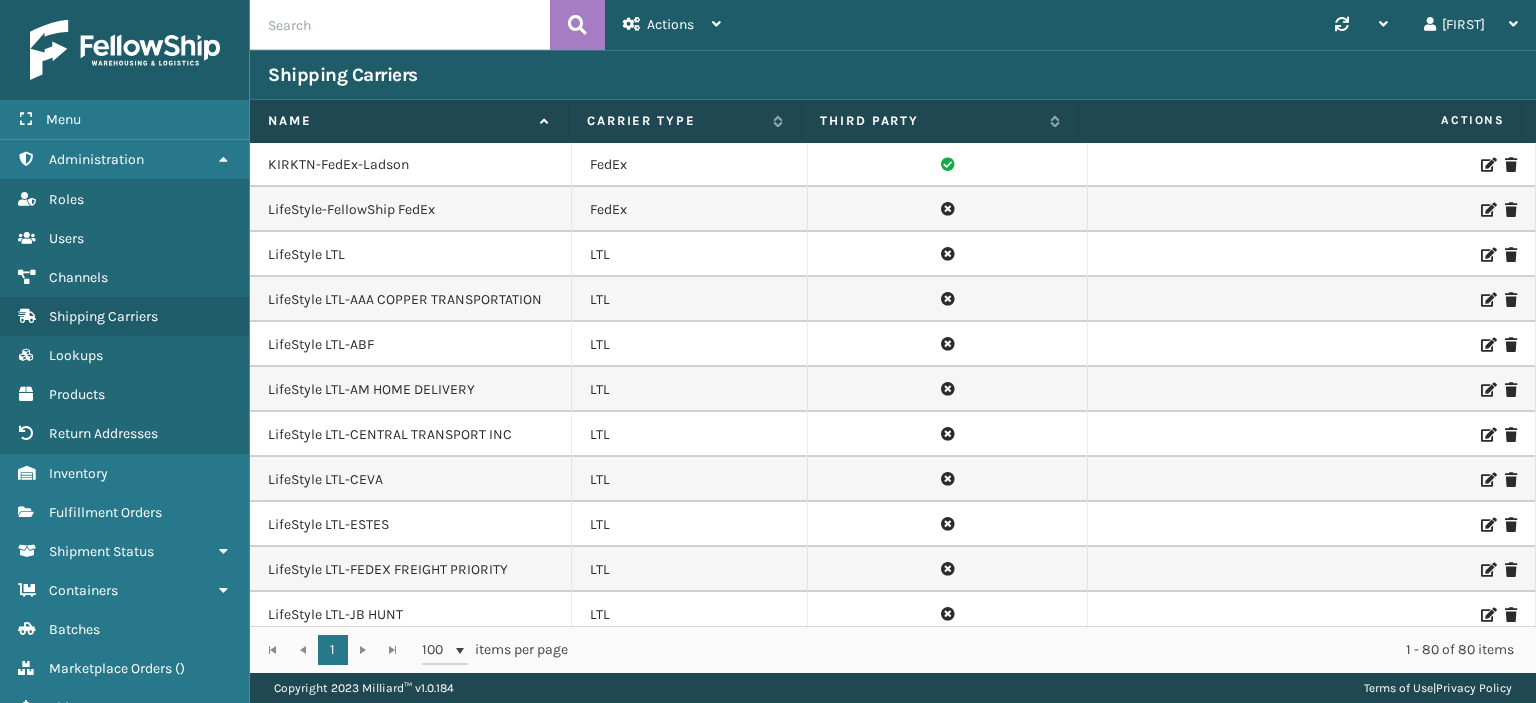 click at bounding box center [1487, 300] 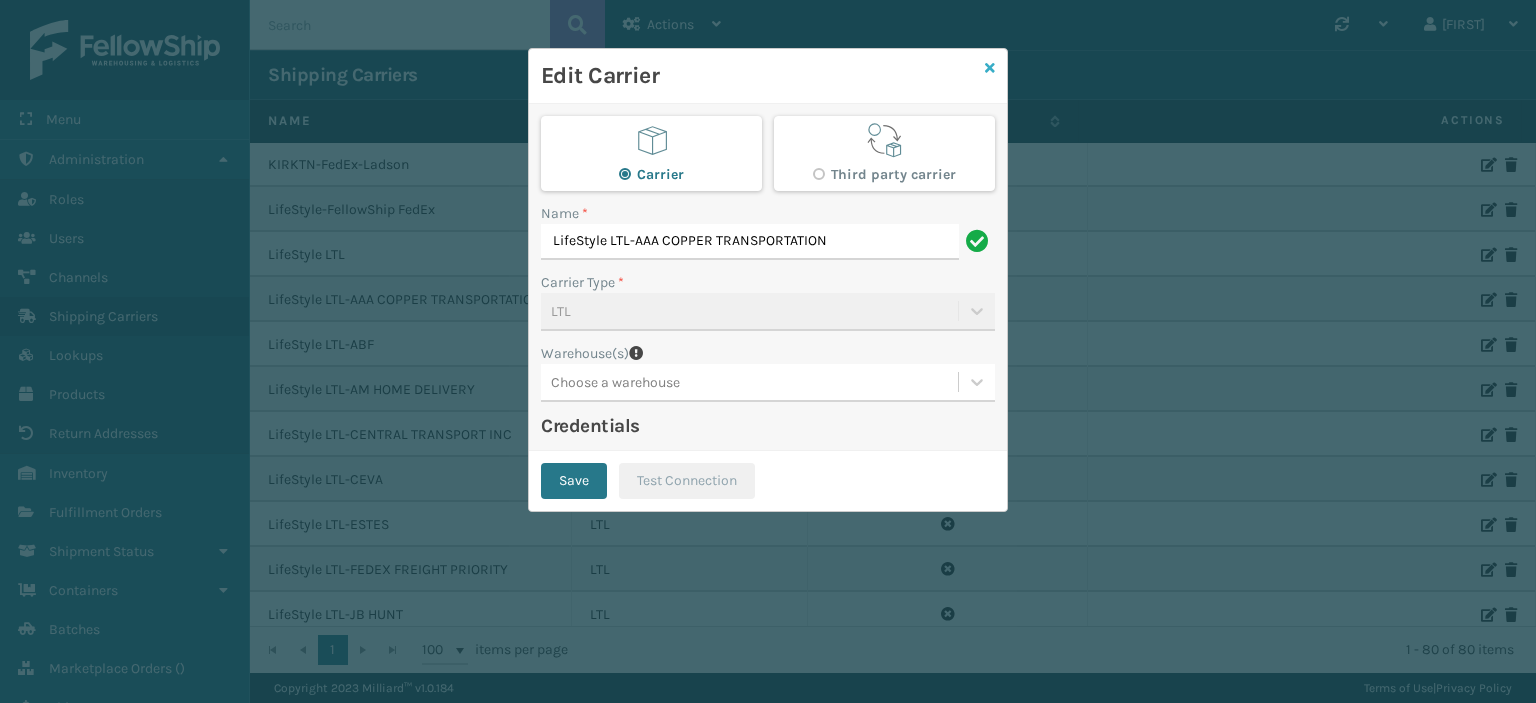 click at bounding box center [990, 68] 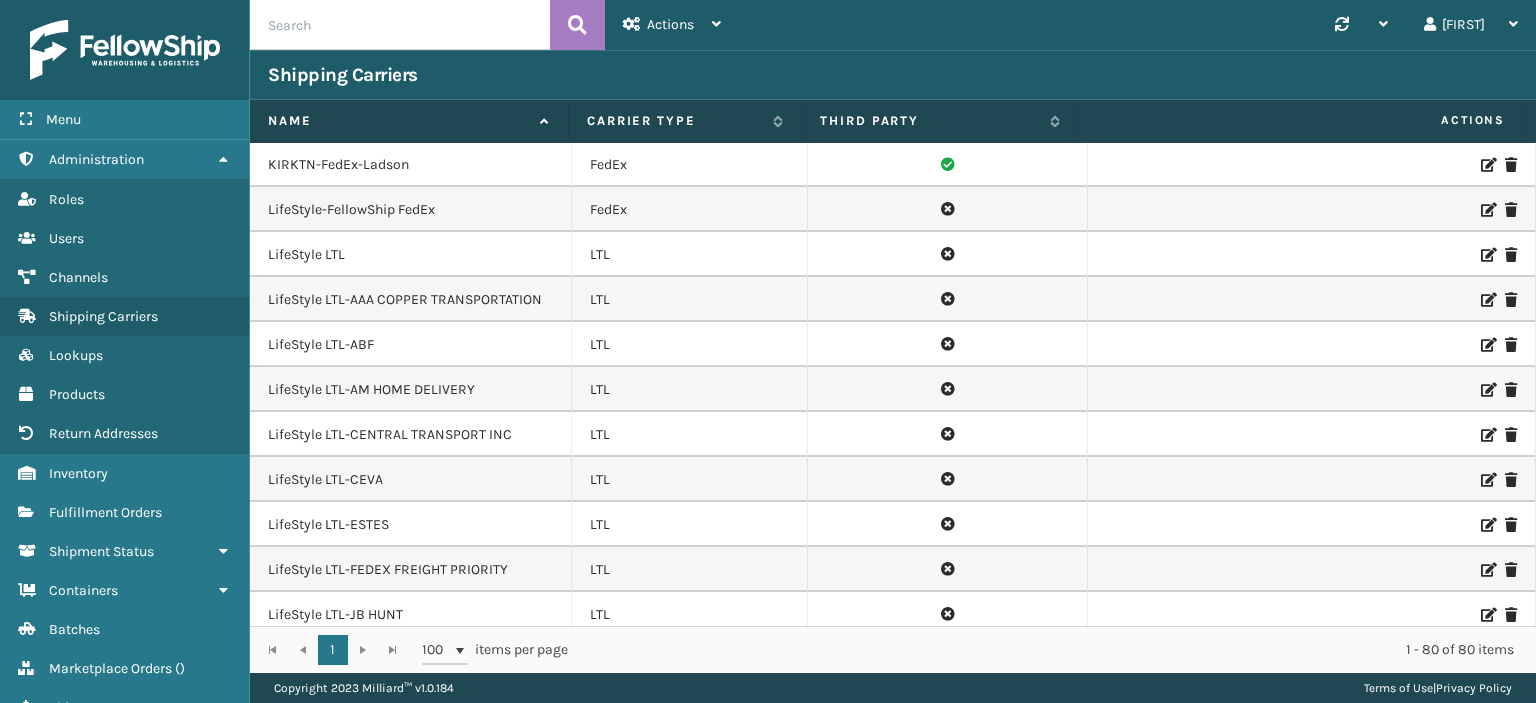 click at bounding box center [1487, 345] 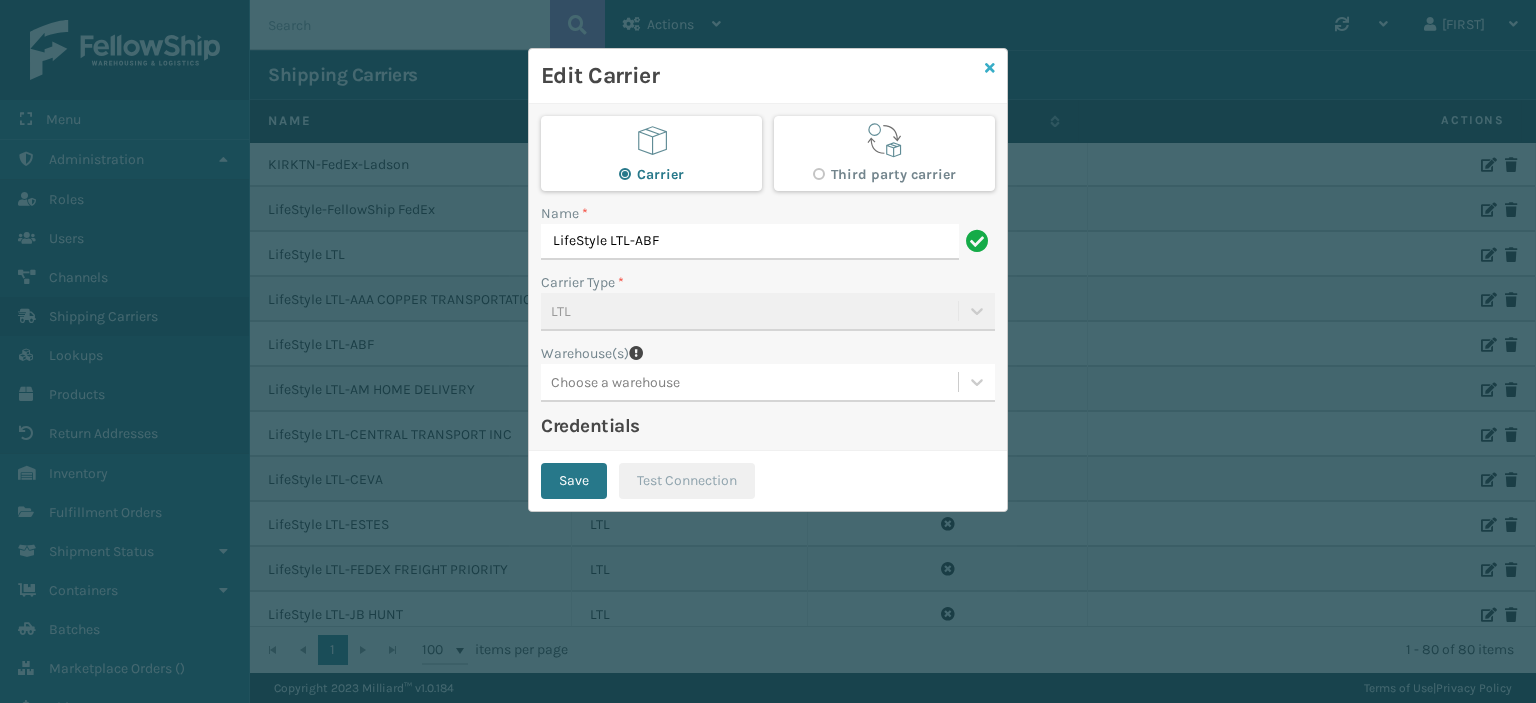 click at bounding box center [990, 68] 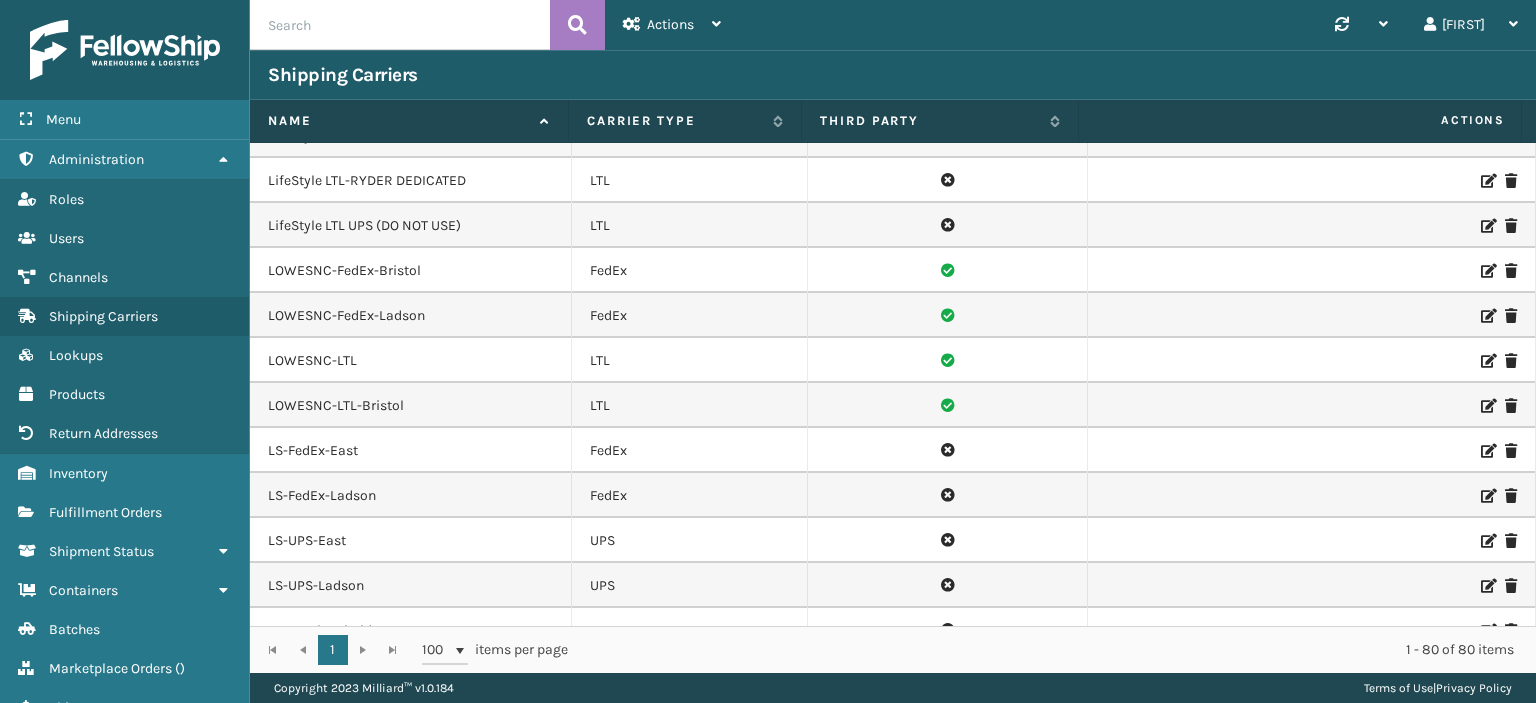 scroll, scrollTop: 1657, scrollLeft: 0, axis: vertical 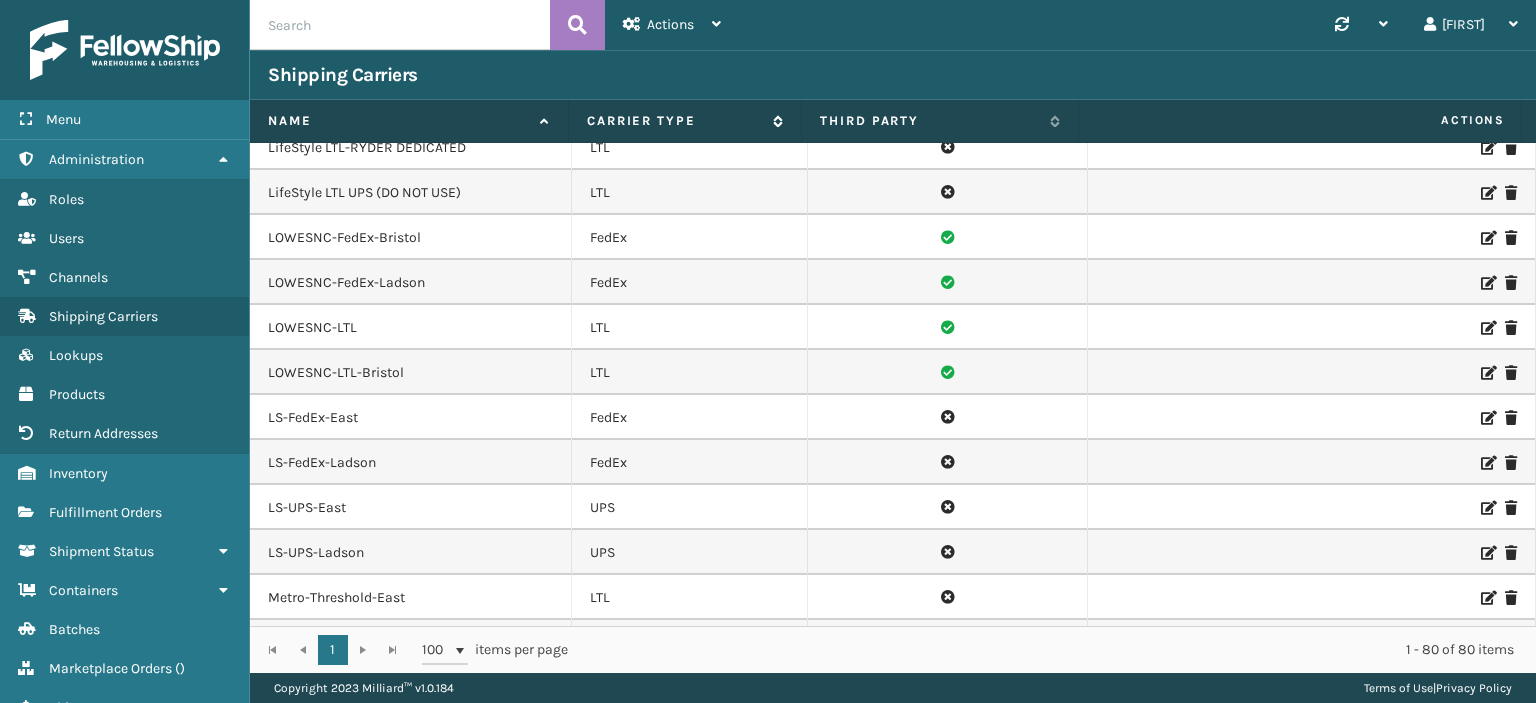 click at bounding box center (775, 121) 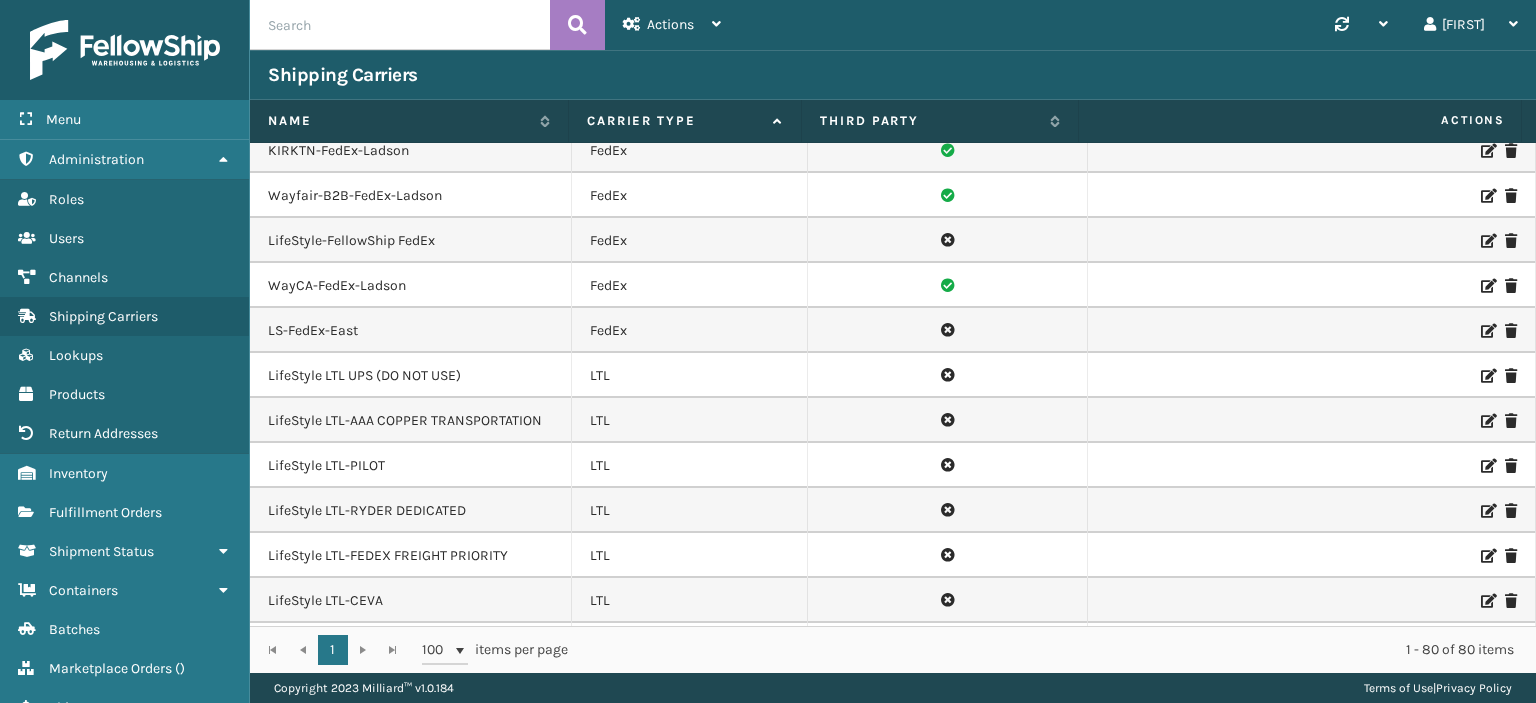 scroll, scrollTop: 1600, scrollLeft: 0, axis: vertical 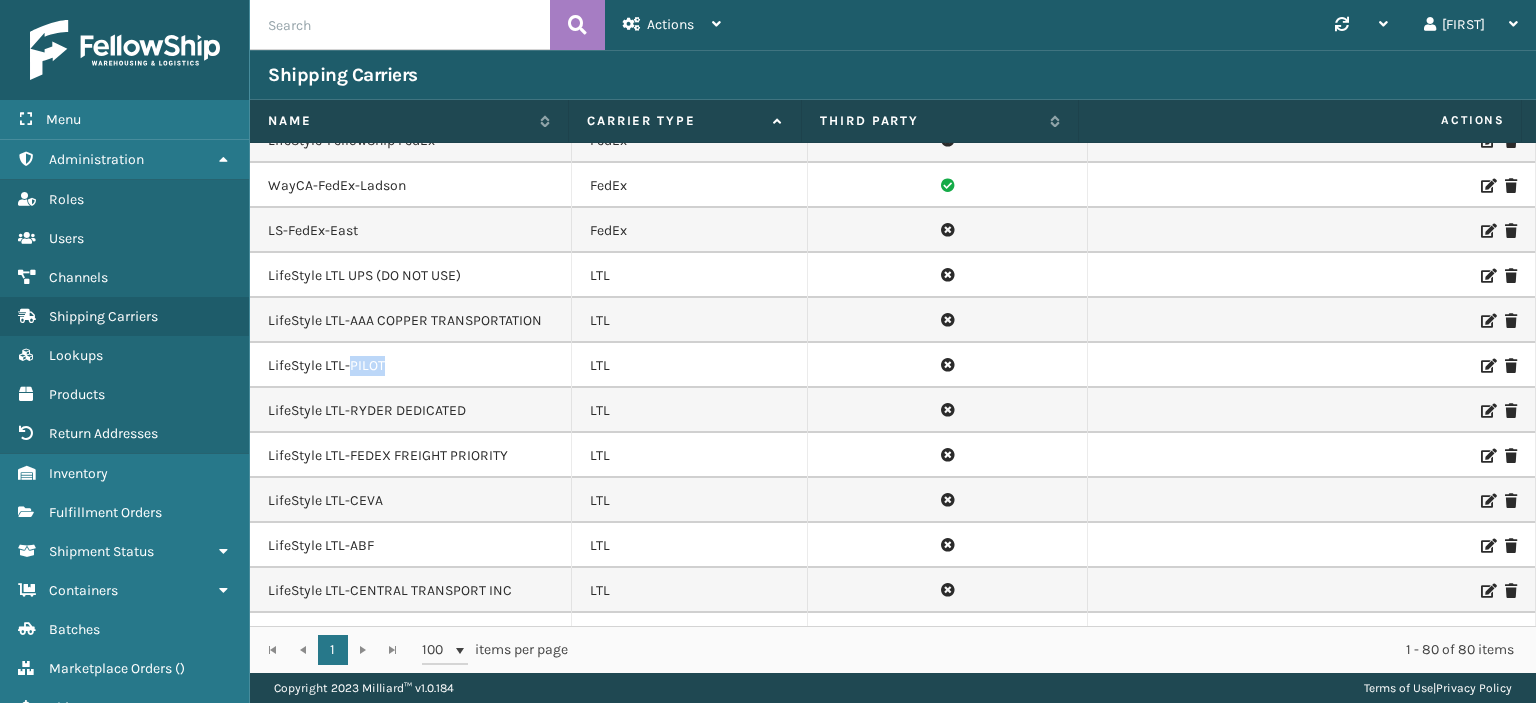 drag, startPoint x: 382, startPoint y: 355, endPoint x: 352, endPoint y: 356, distance: 30.016663 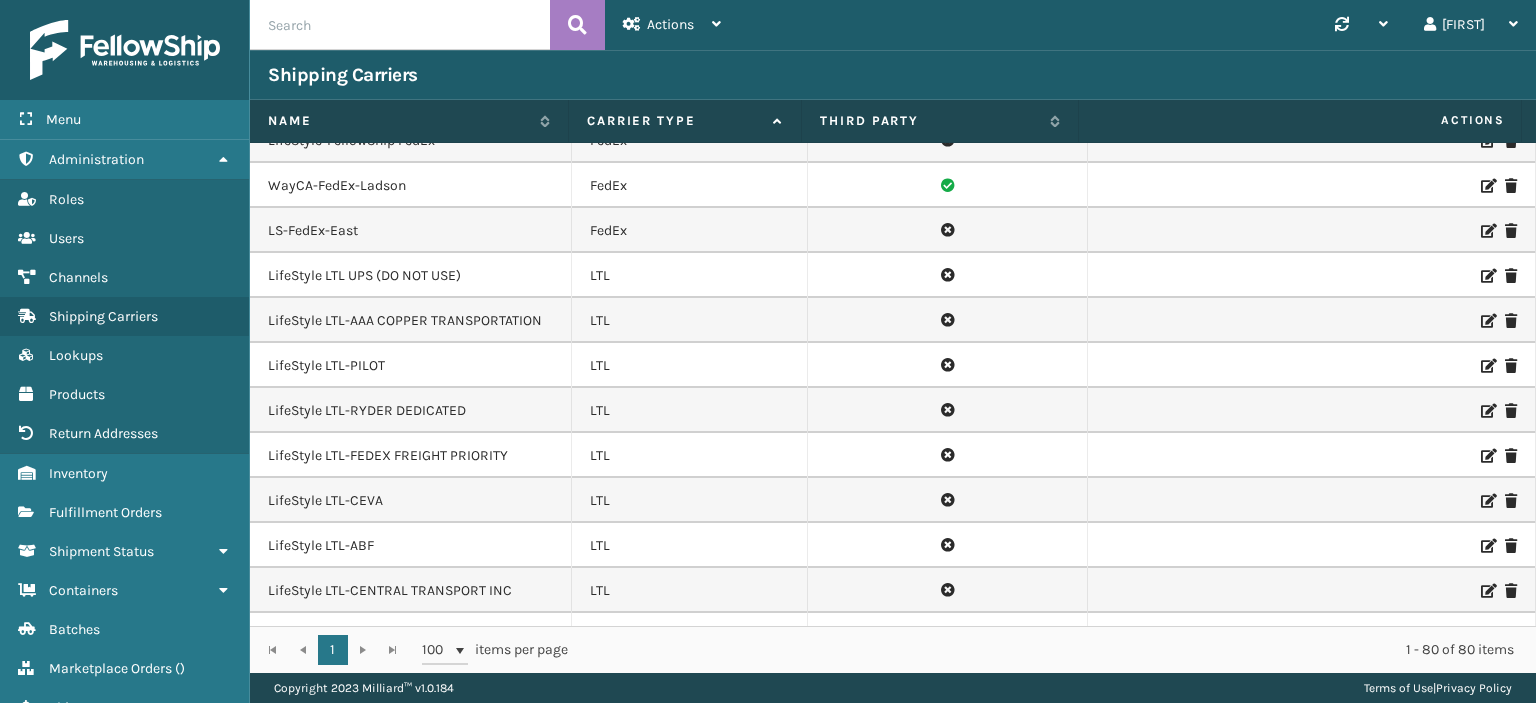 click at bounding box center [1487, 366] 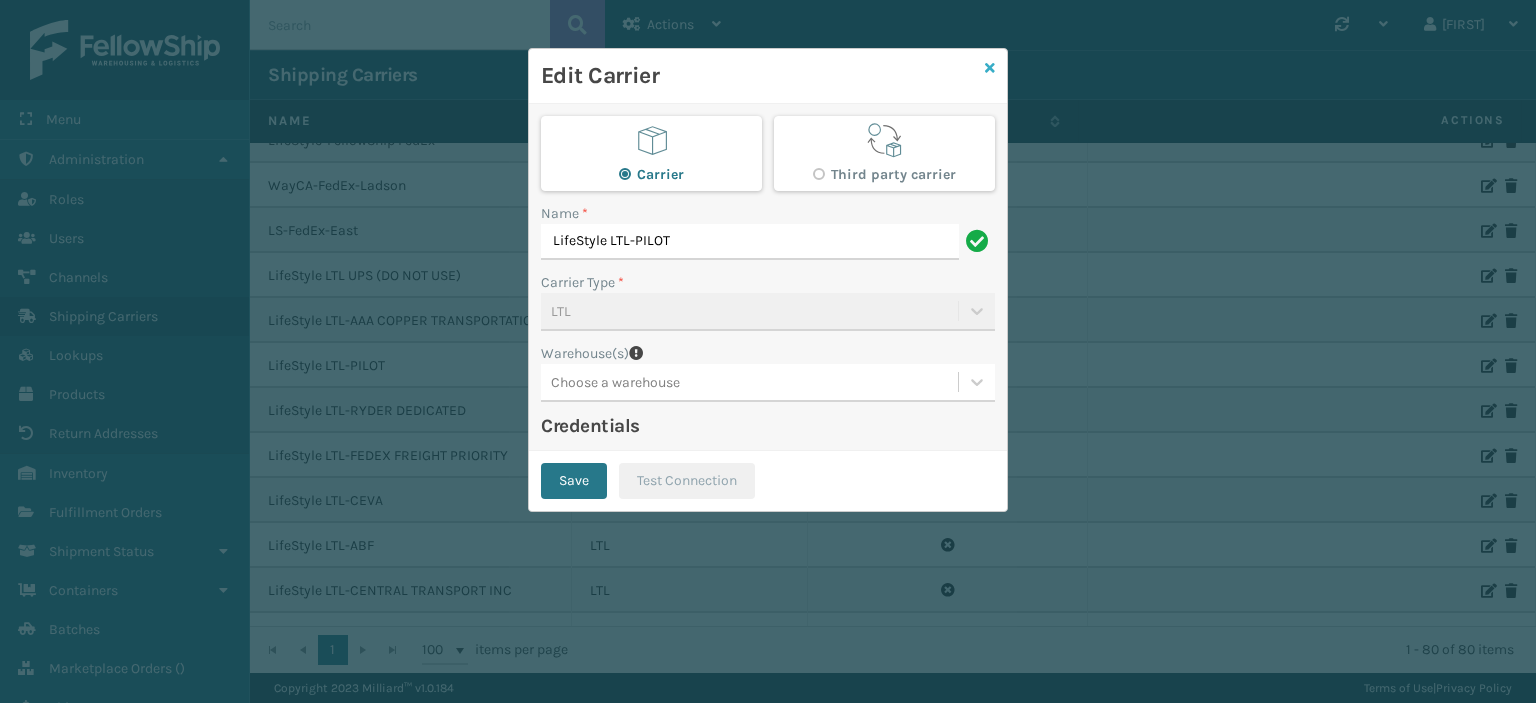 click at bounding box center (990, 68) 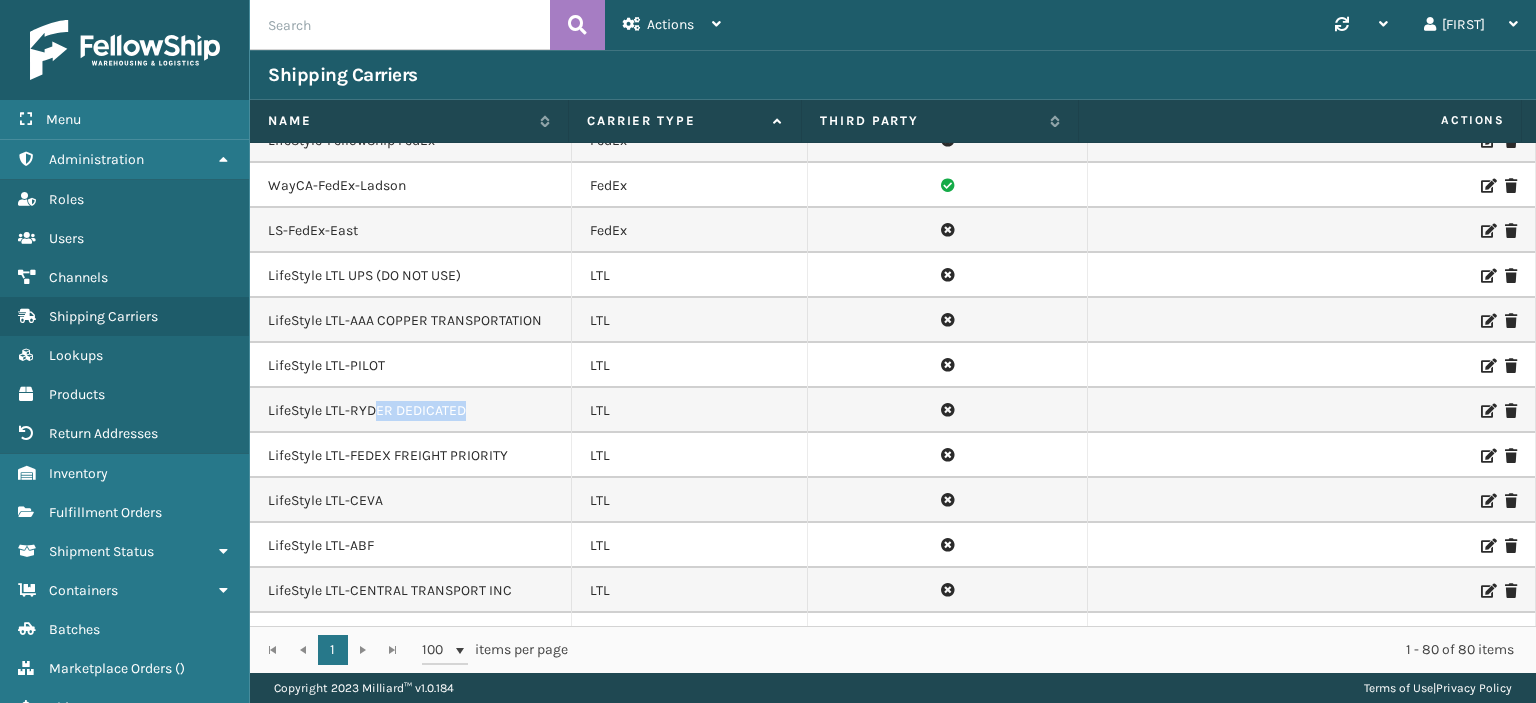 drag, startPoint x: 464, startPoint y: 403, endPoint x: 372, endPoint y: 402, distance: 92.00543 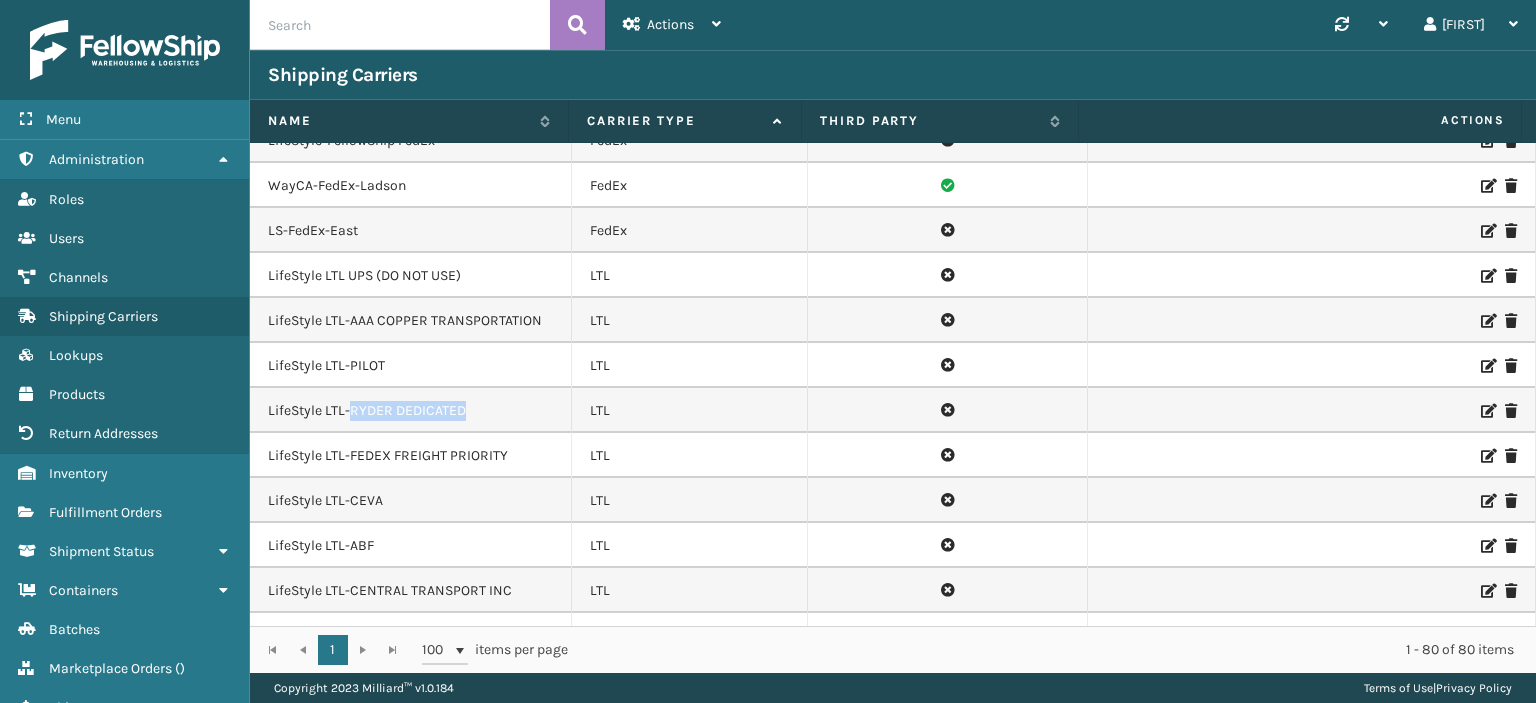 drag, startPoint x: 469, startPoint y: 398, endPoint x: 353, endPoint y: 398, distance: 116 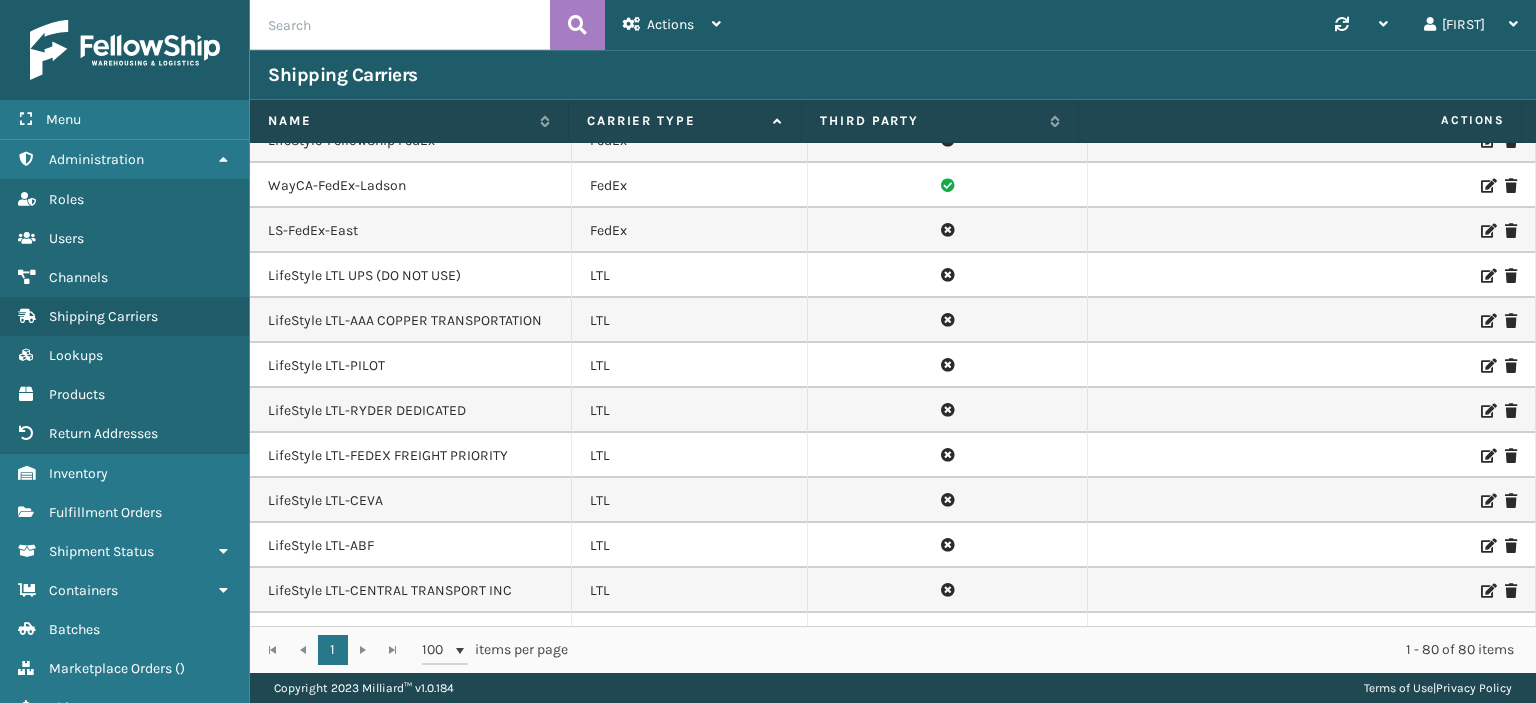 click at bounding box center [1487, 411] 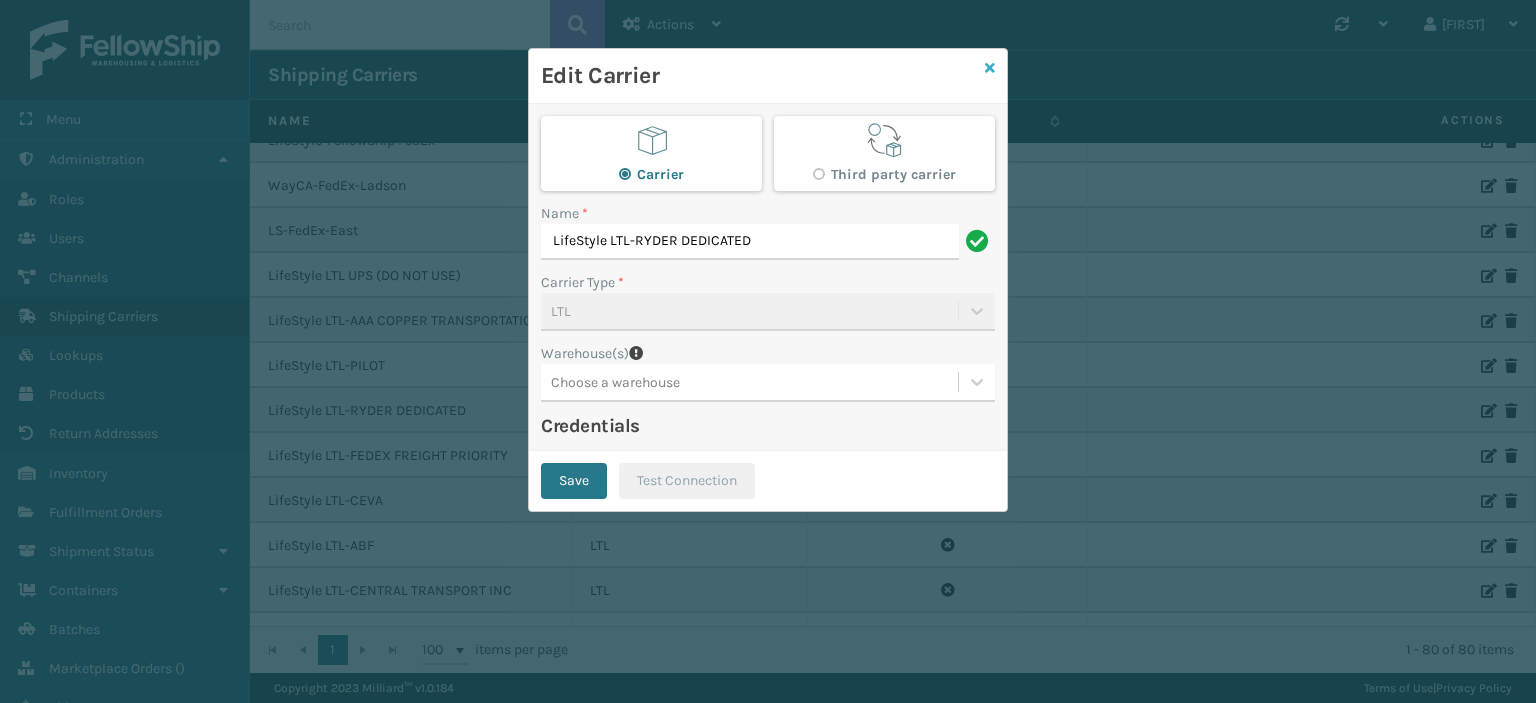 click at bounding box center [990, 68] 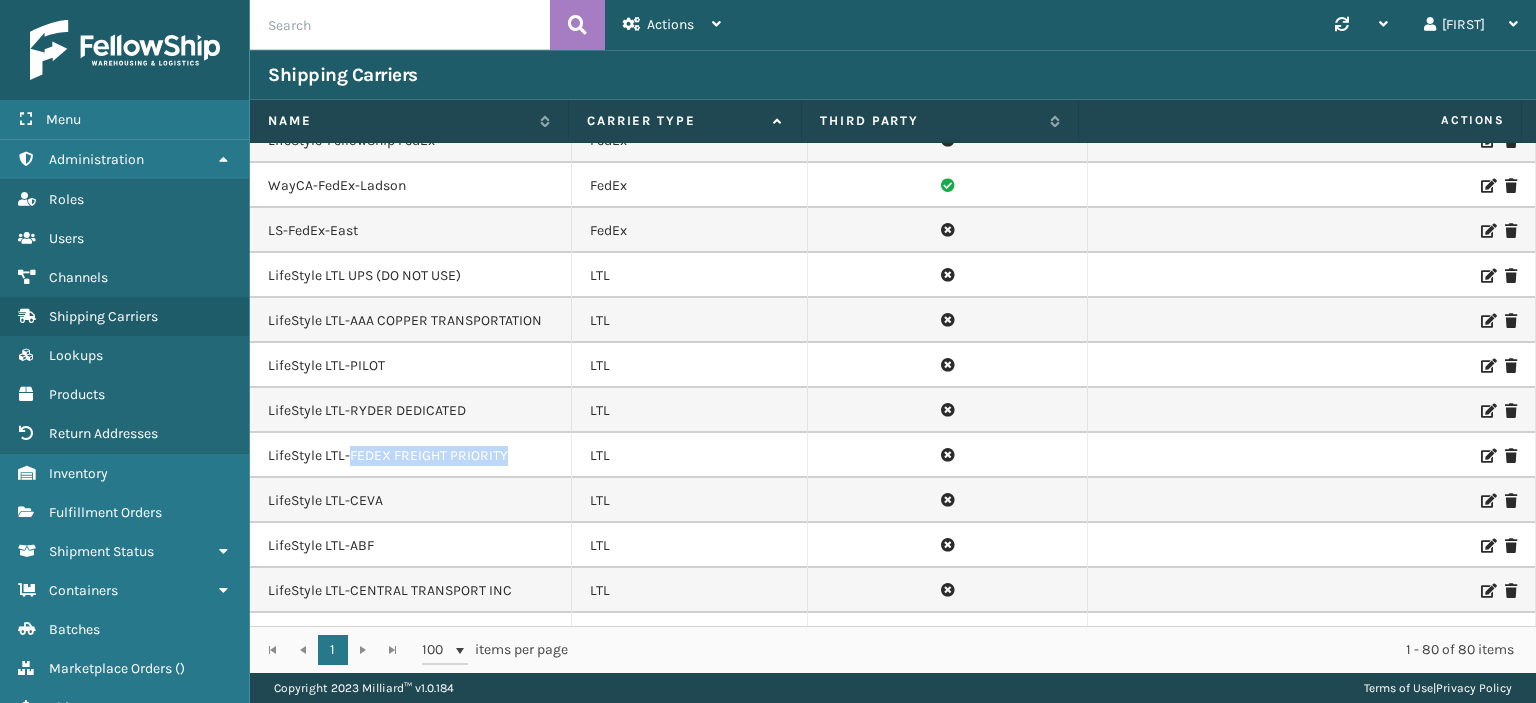 drag, startPoint x: 350, startPoint y: 446, endPoint x: 507, endPoint y: 443, distance: 157.02866 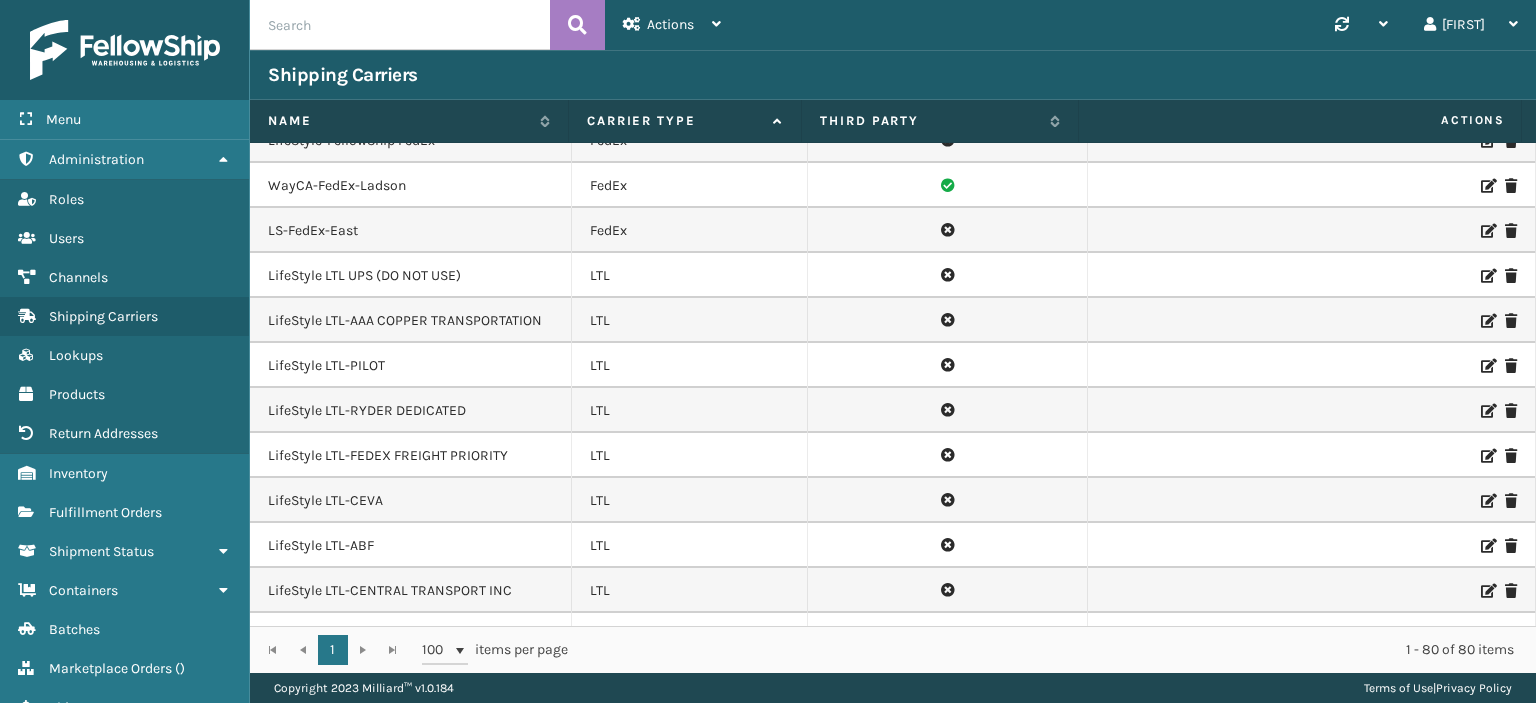 click at bounding box center (1487, 456) 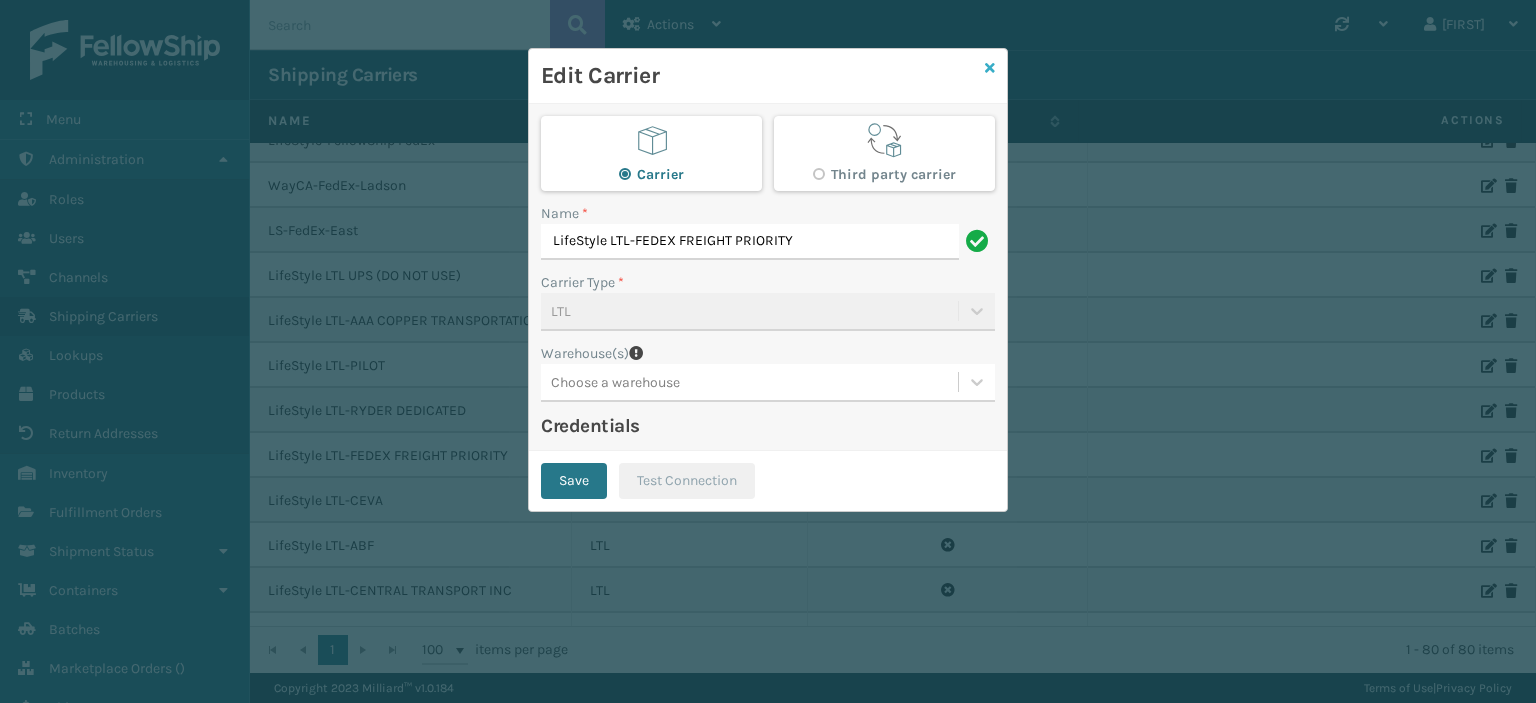 click at bounding box center [990, 68] 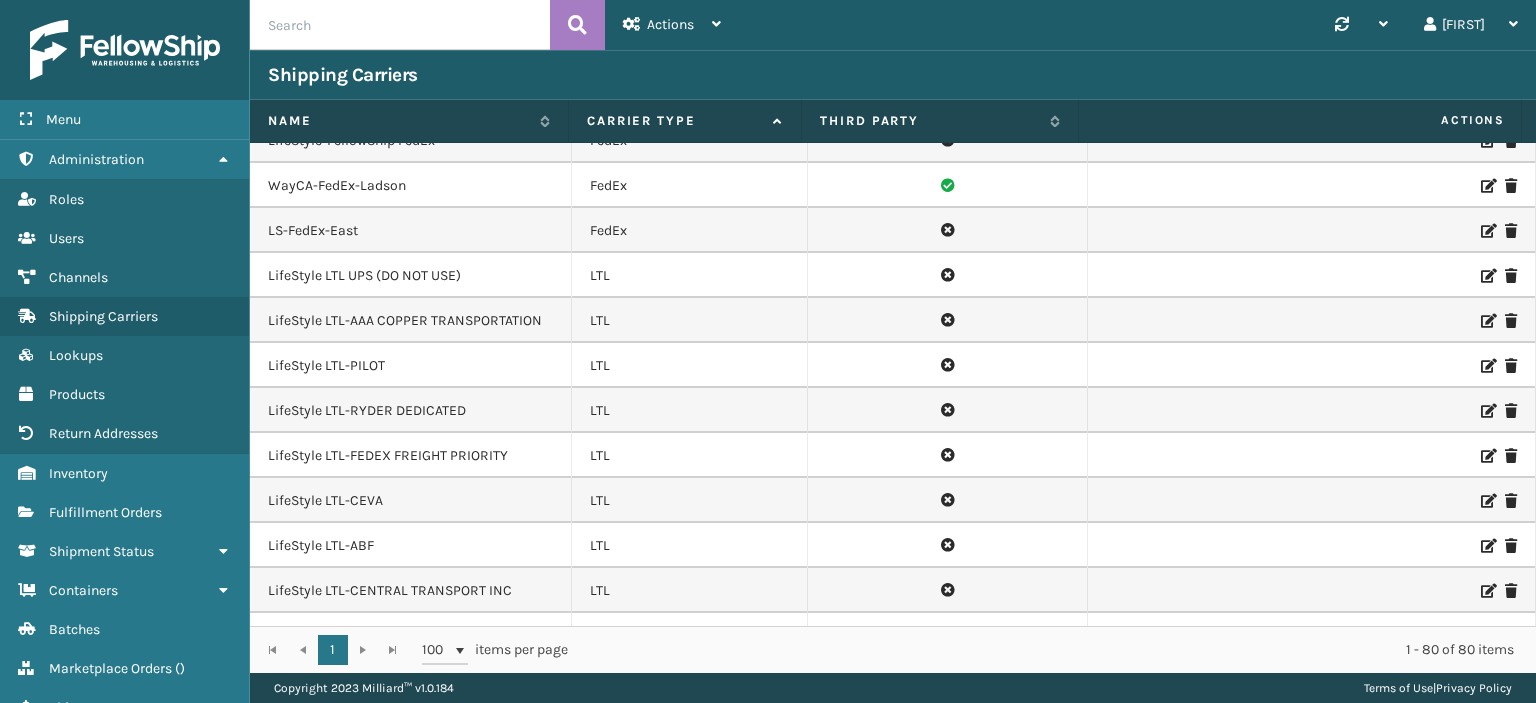 click at bounding box center (1487, 501) 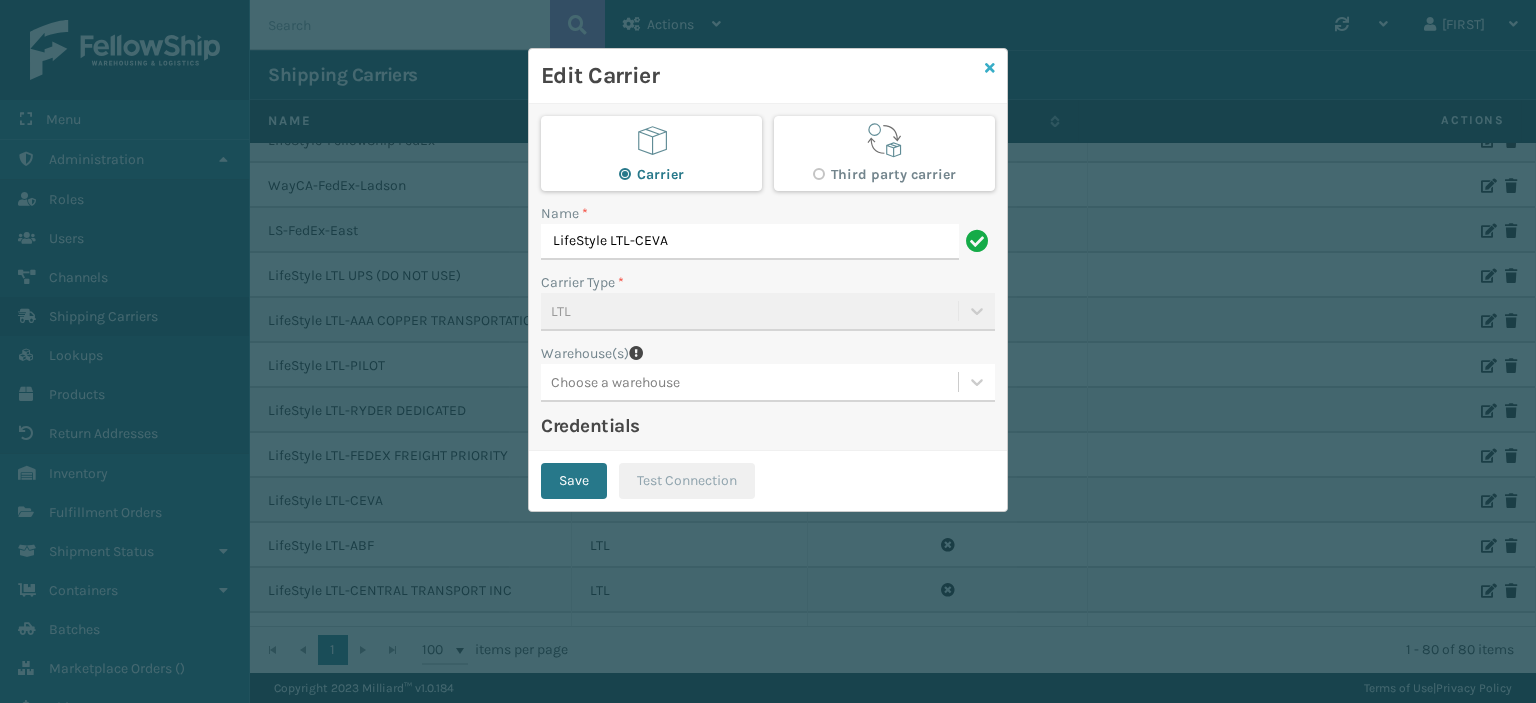 click at bounding box center [990, 68] 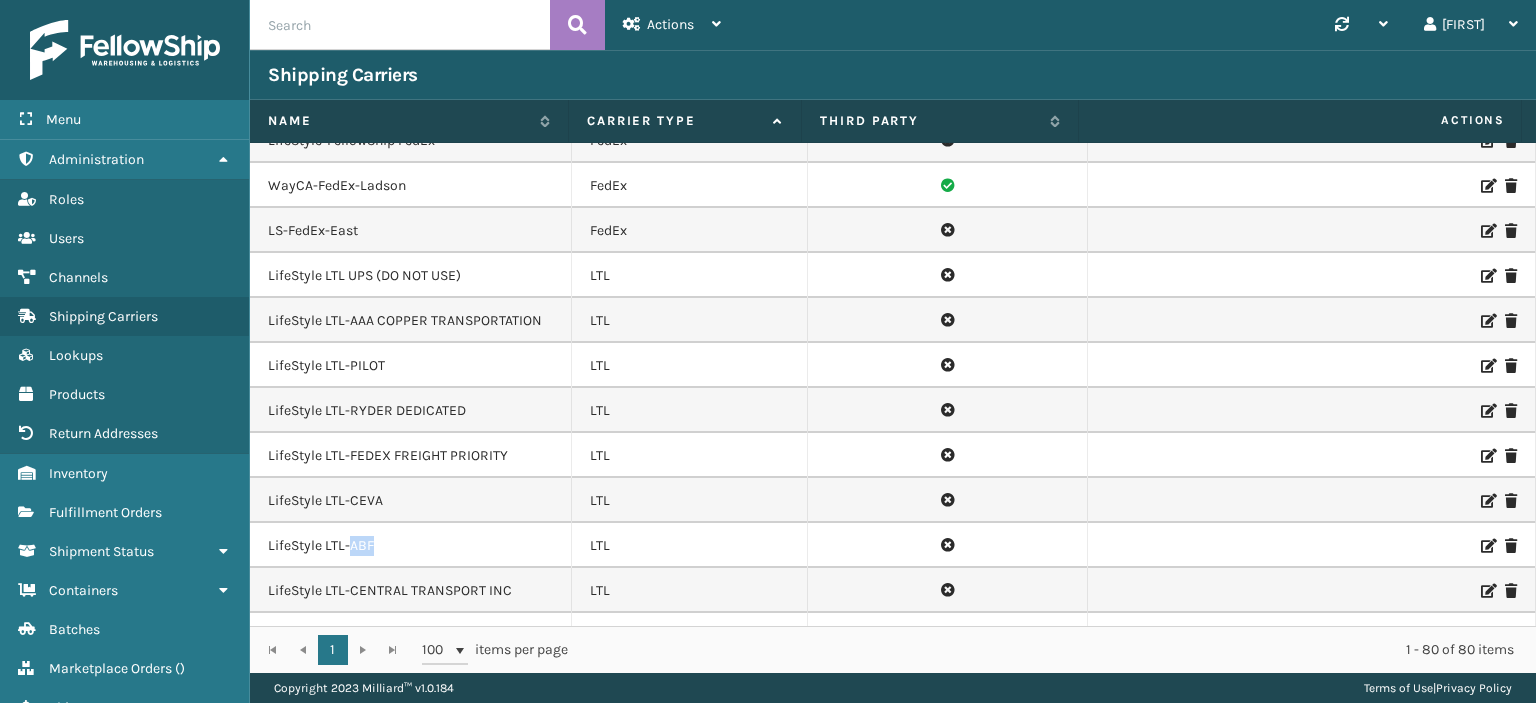drag, startPoint x: 368, startPoint y: 535, endPoint x: 348, endPoint y: 535, distance: 20 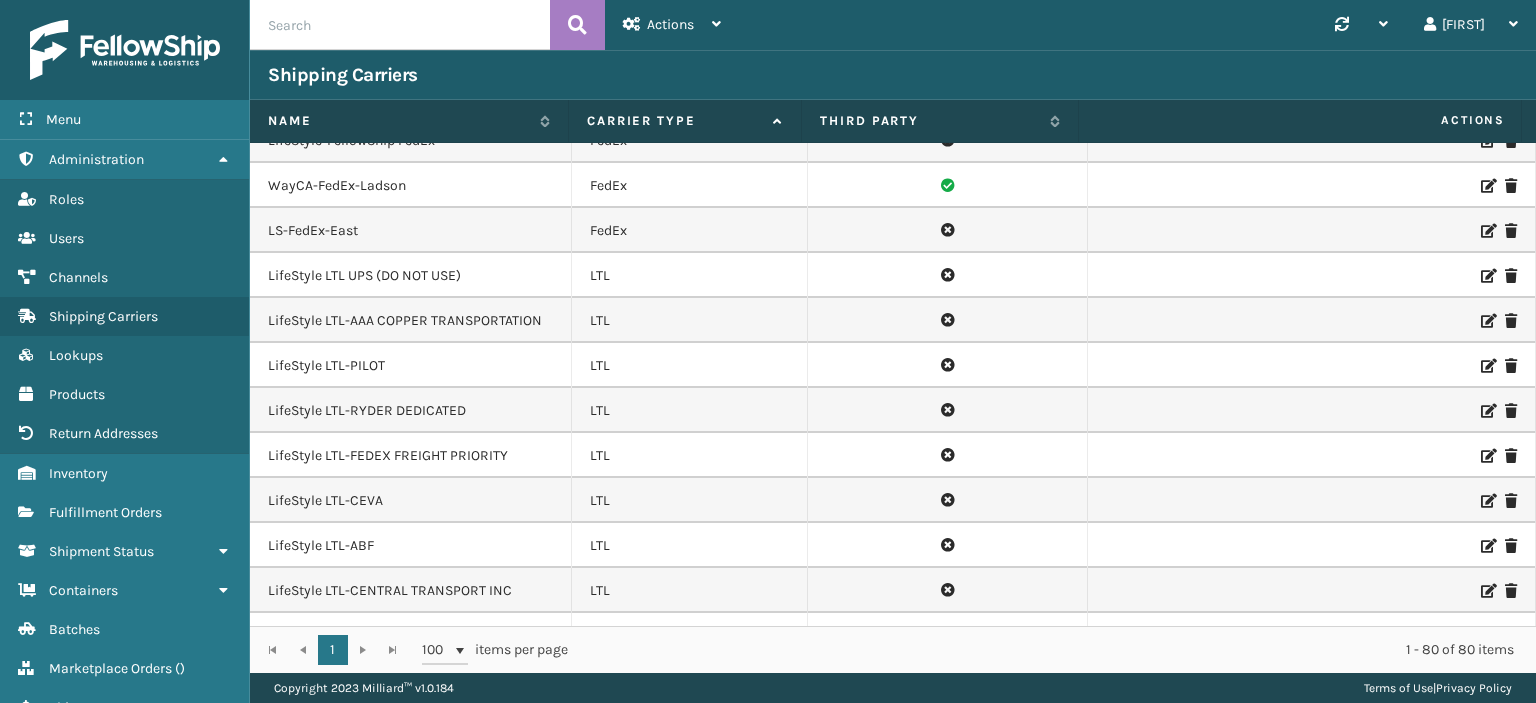 click at bounding box center [1487, 546] 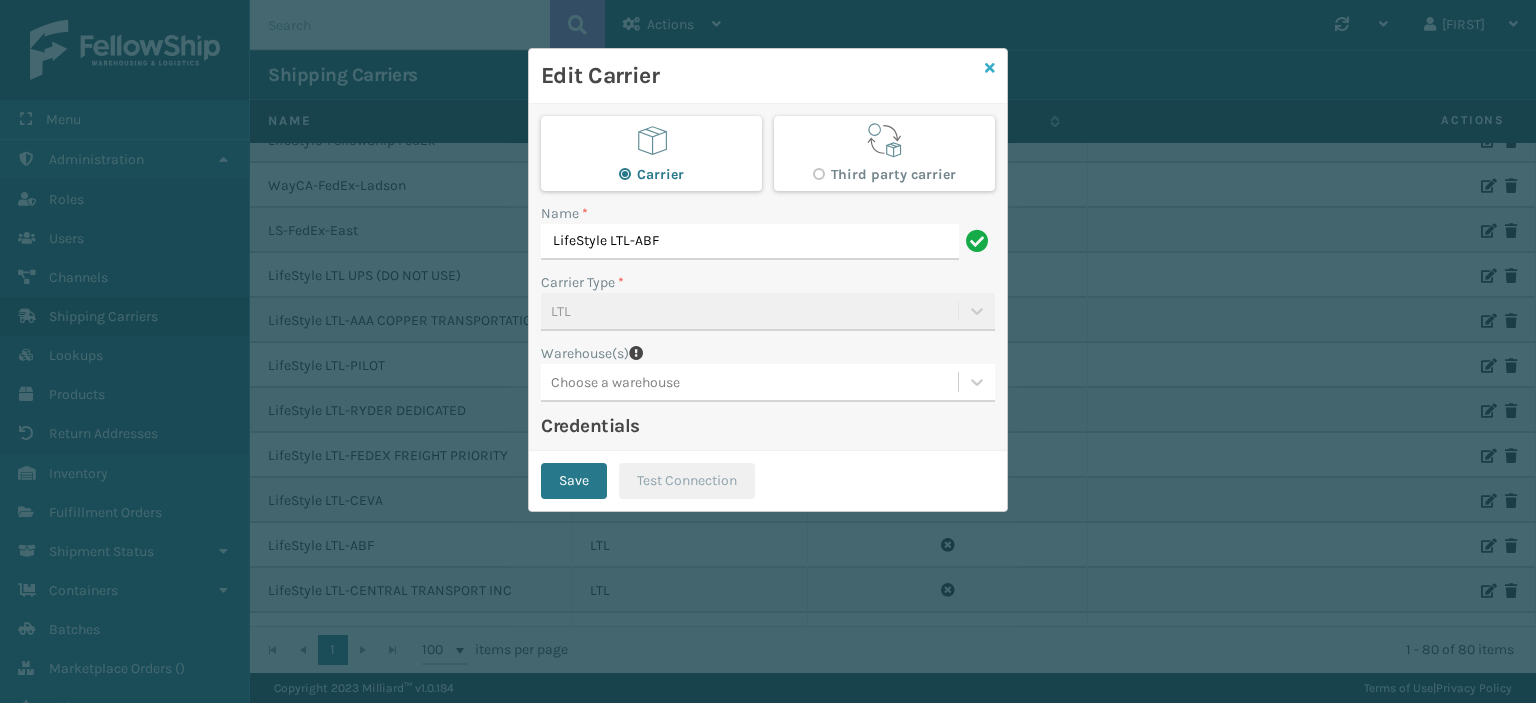 click at bounding box center (990, 68) 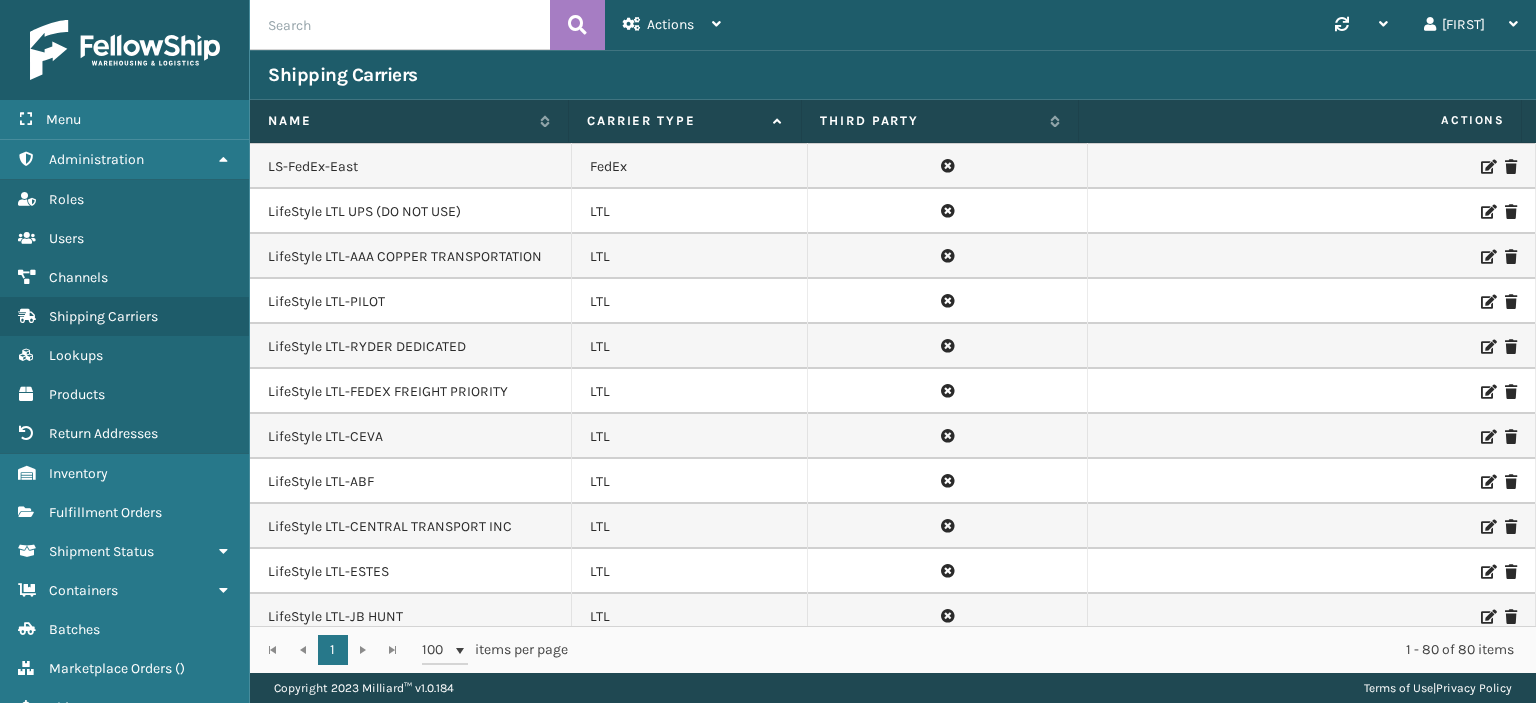 scroll, scrollTop: 1700, scrollLeft: 0, axis: vertical 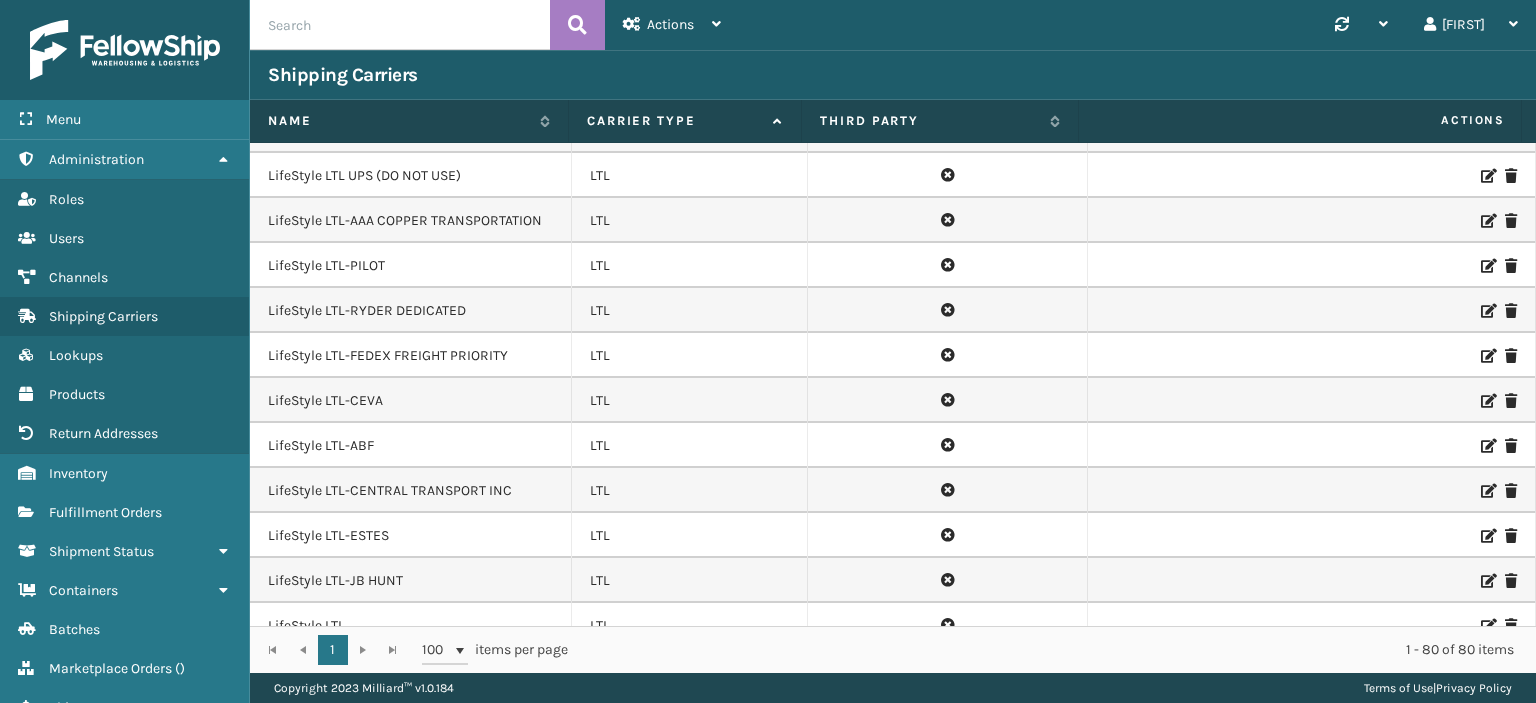 click at bounding box center [1487, 491] 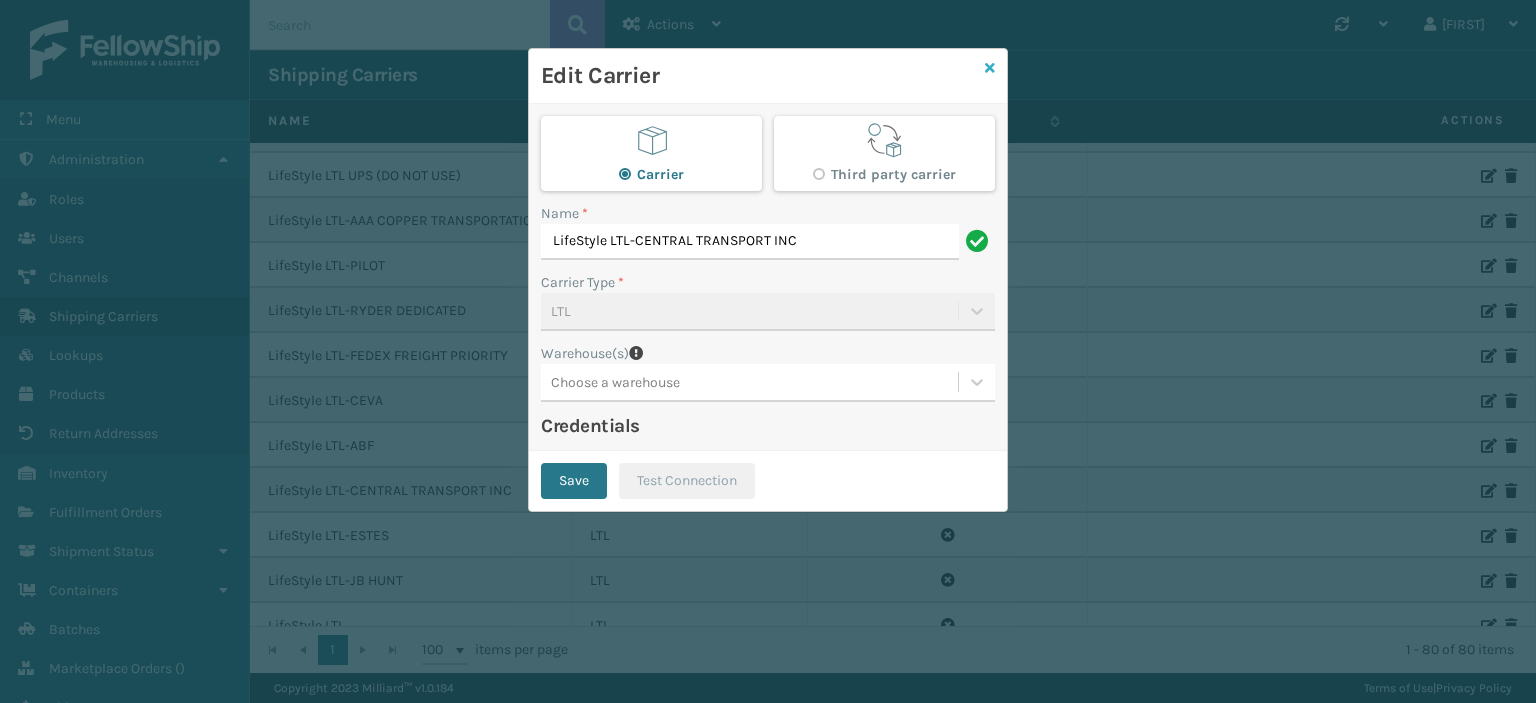 click at bounding box center (990, 68) 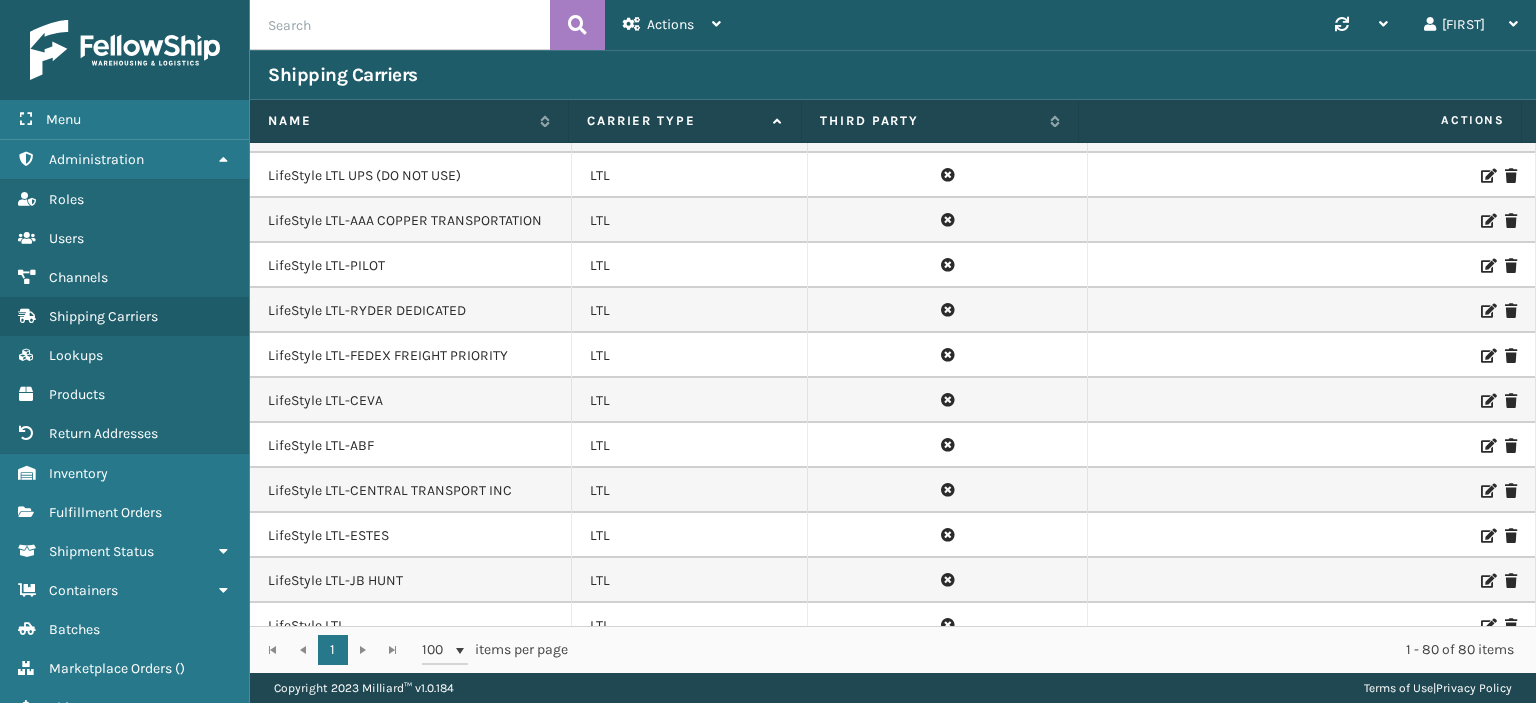 scroll, scrollTop: 1800, scrollLeft: 0, axis: vertical 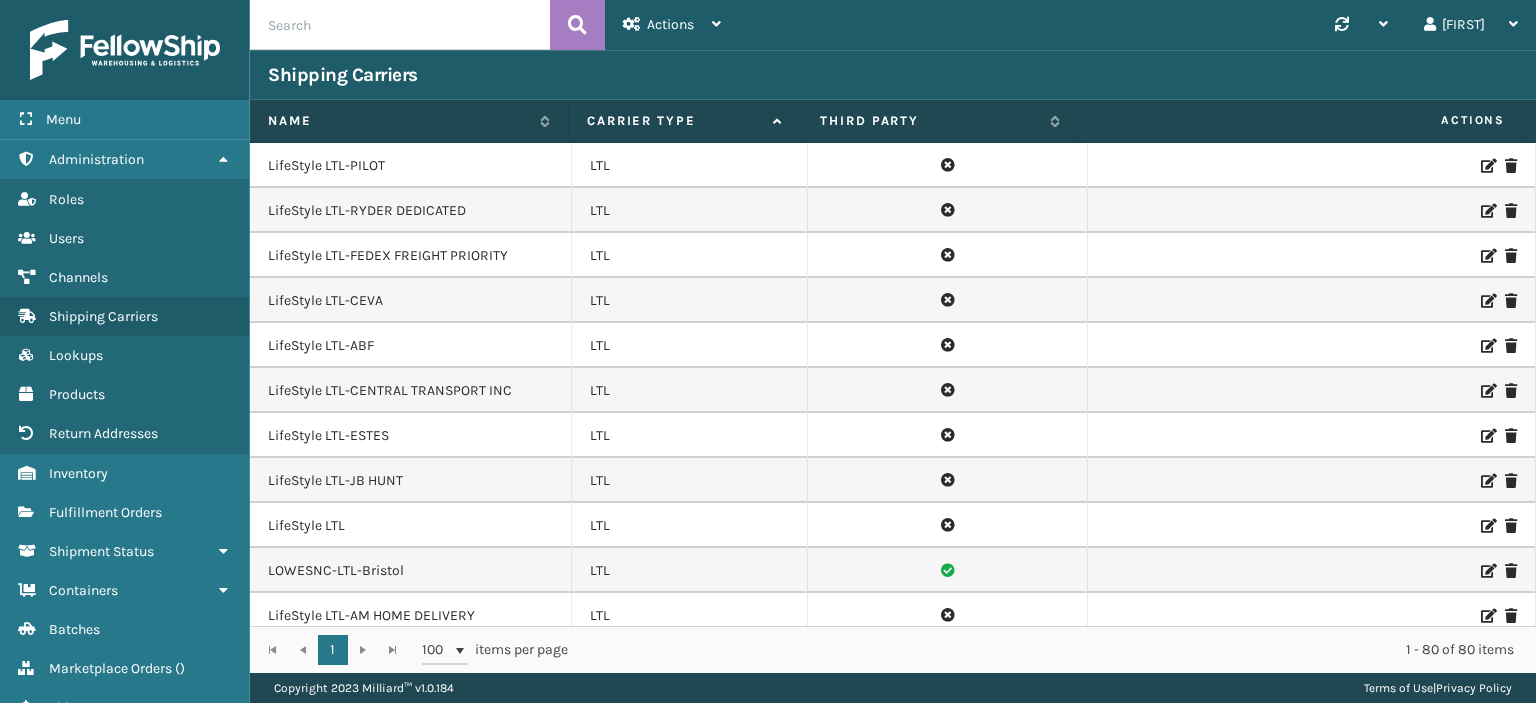 click at bounding box center (1487, 436) 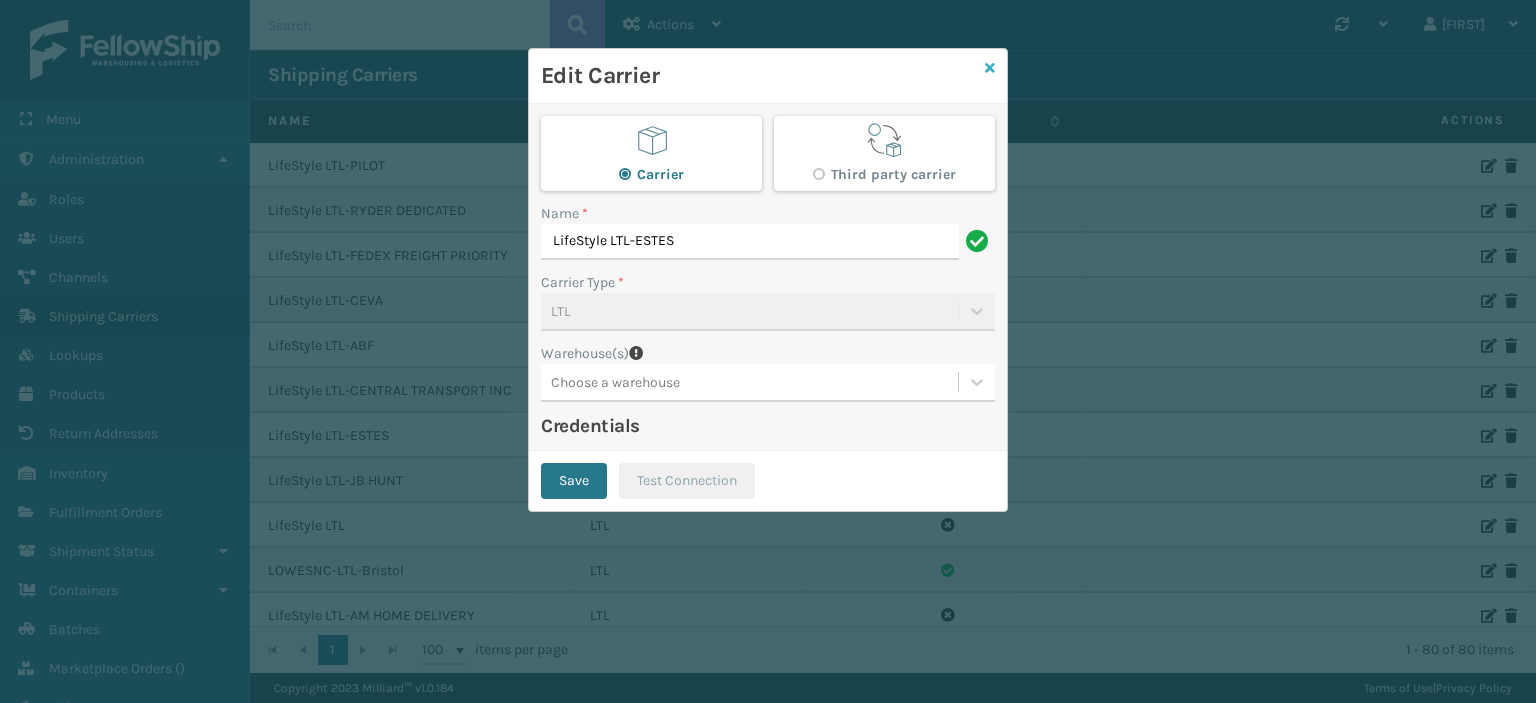 click at bounding box center (990, 68) 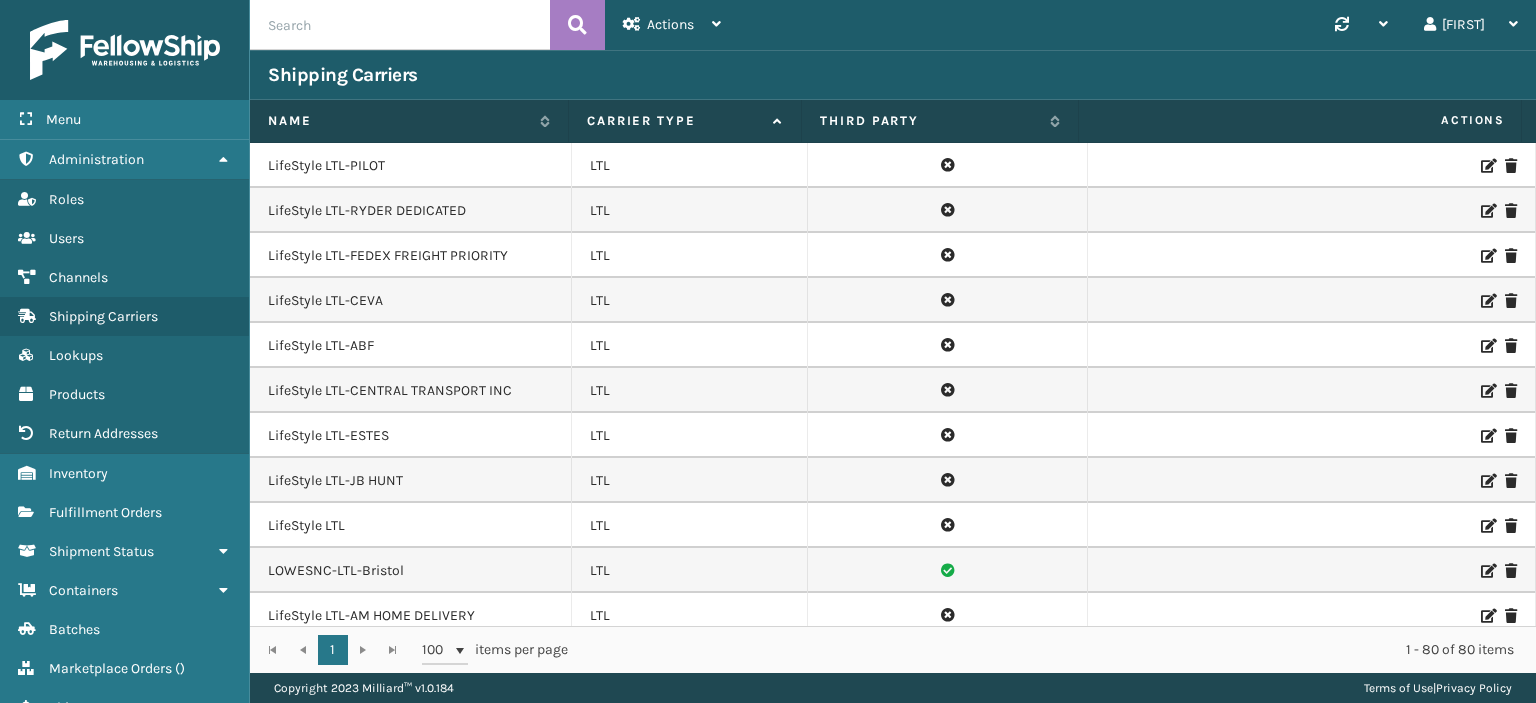 click at bounding box center (1487, 481) 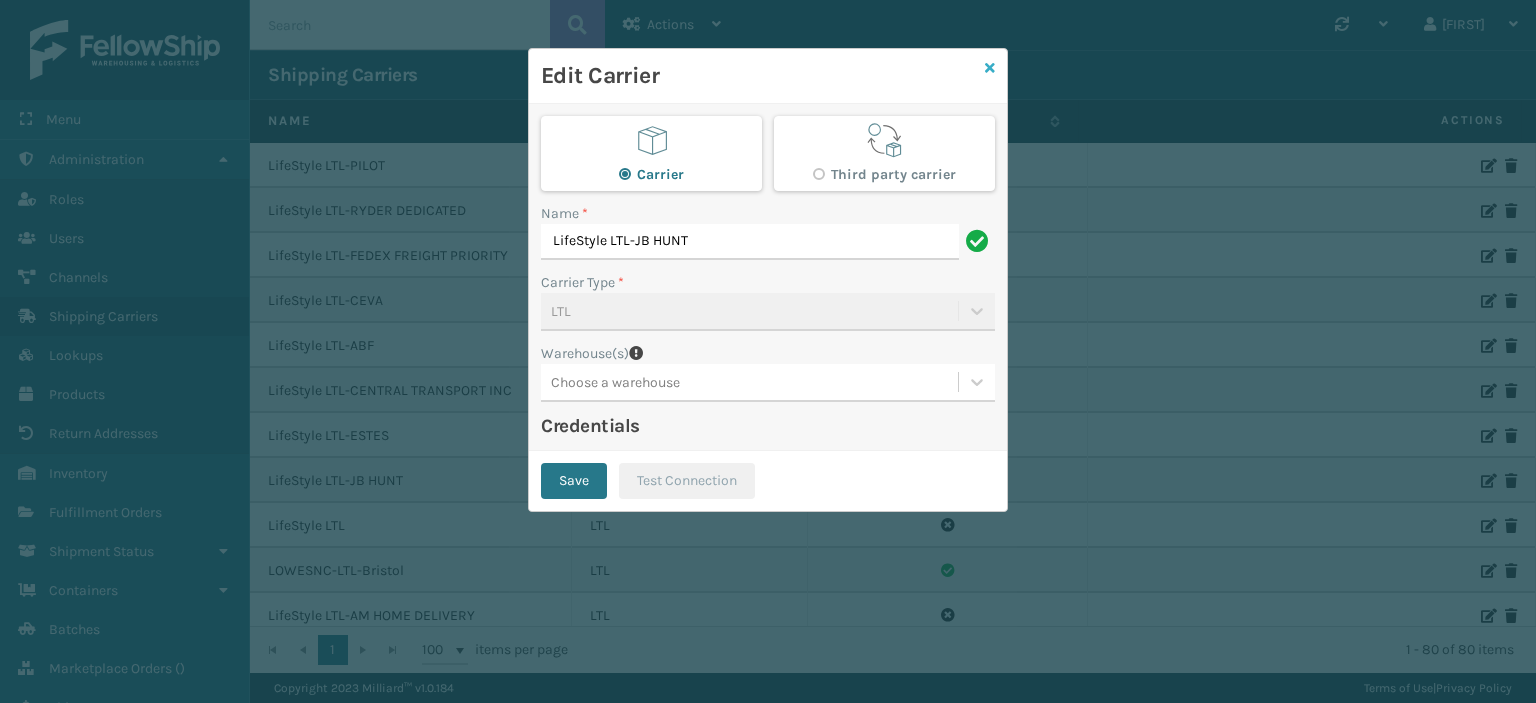 click at bounding box center [990, 68] 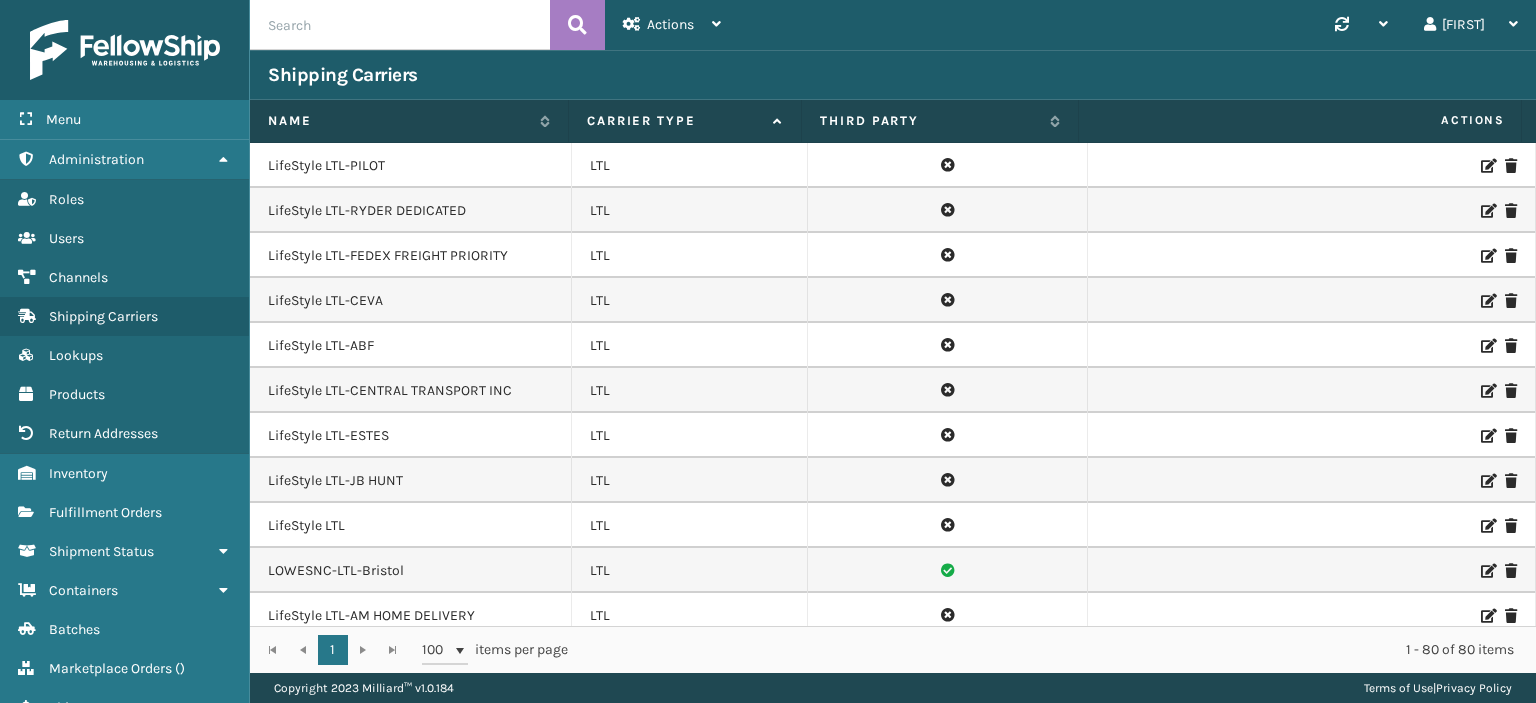 click at bounding box center [1487, 571] 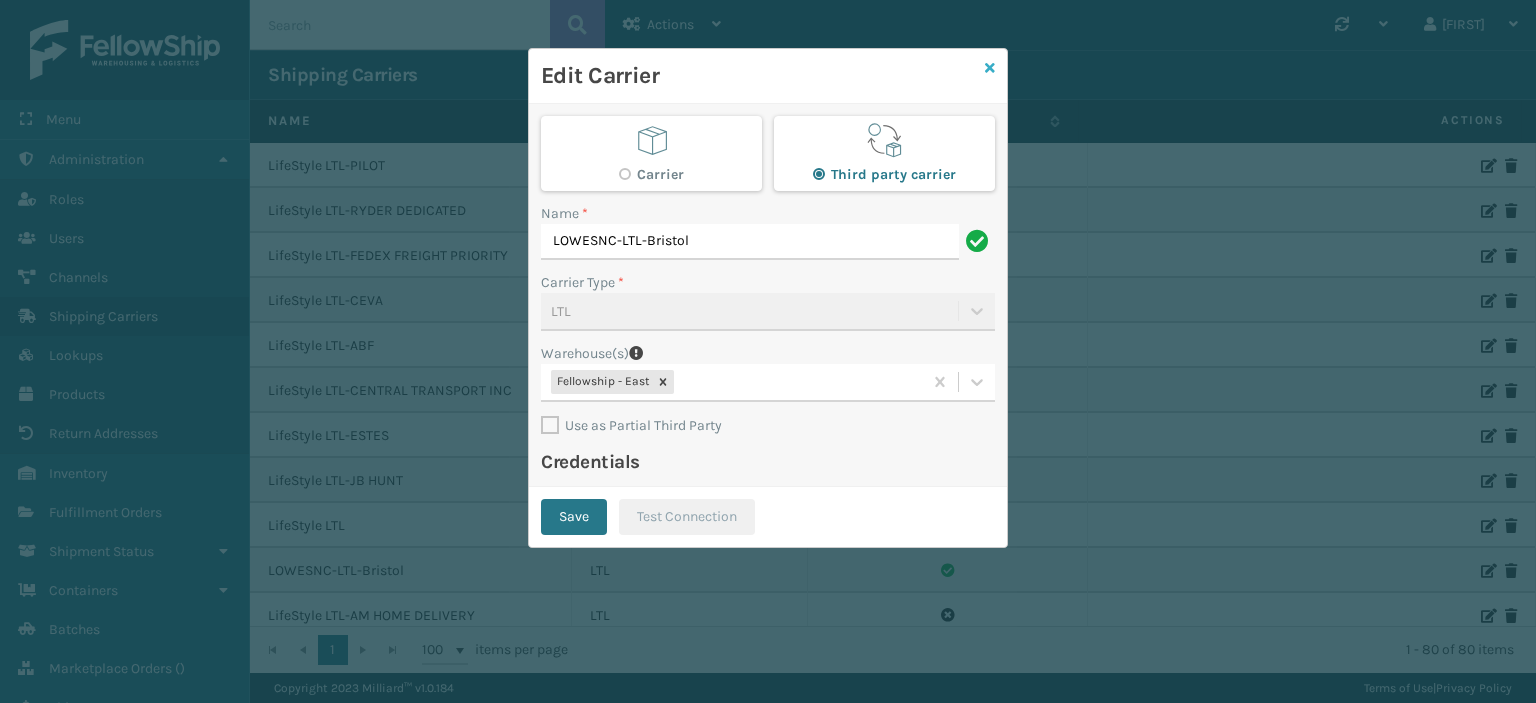 click at bounding box center [990, 68] 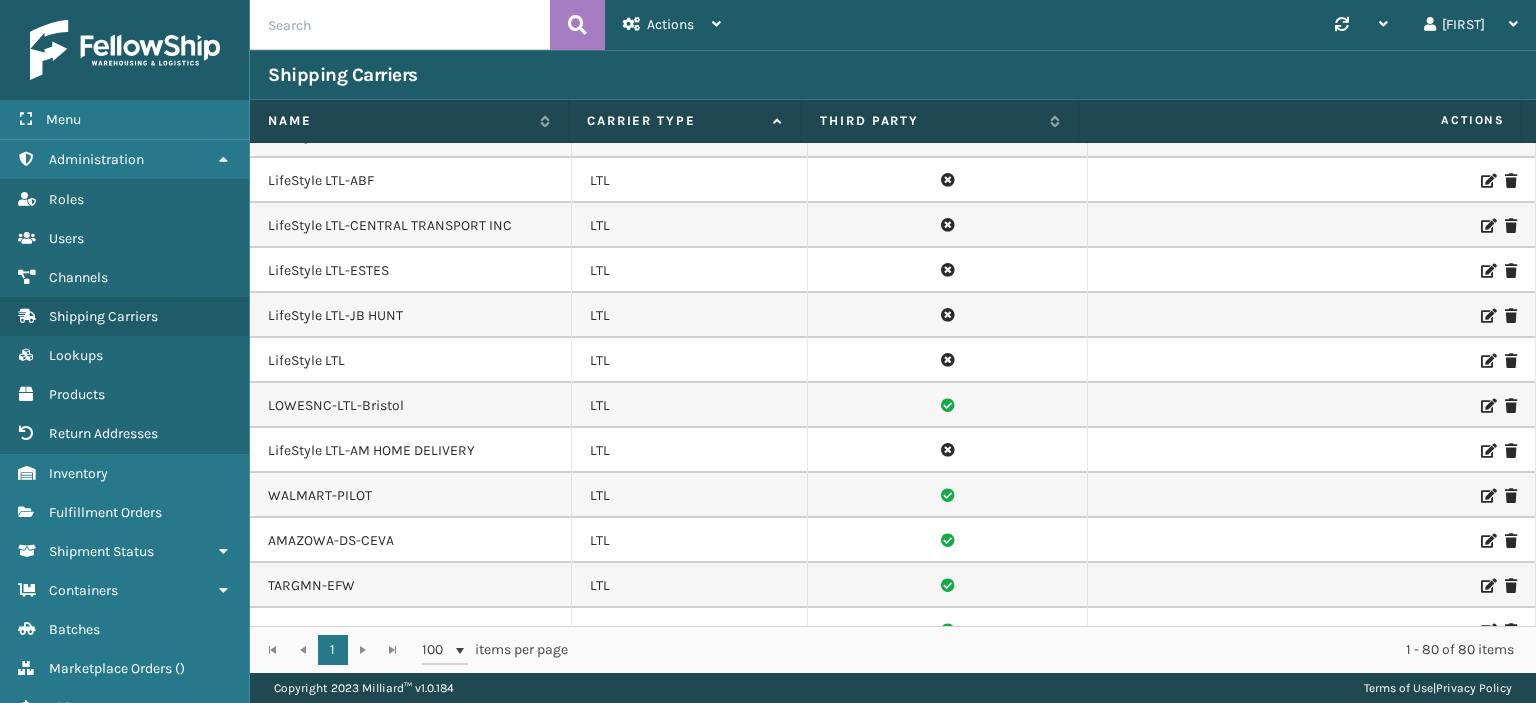 scroll, scrollTop: 2000, scrollLeft: 0, axis: vertical 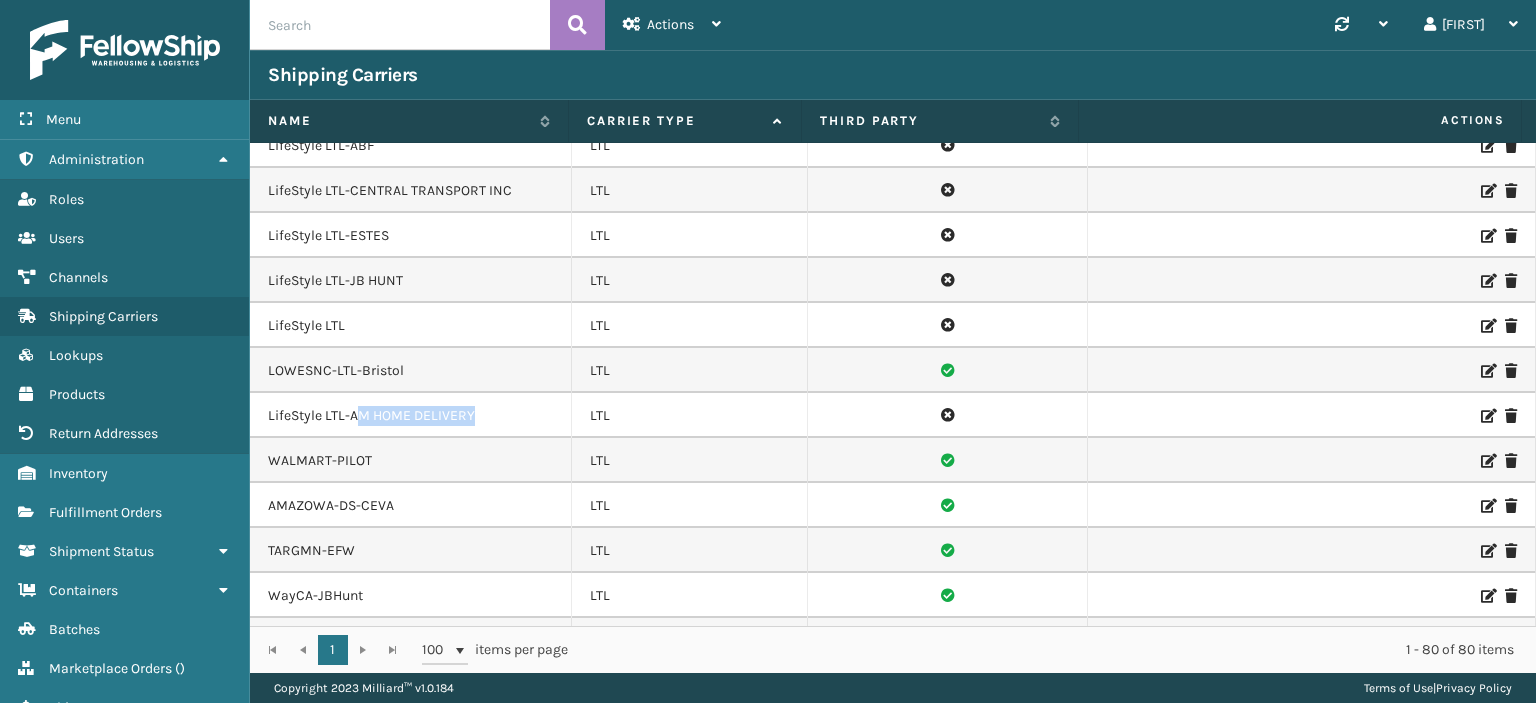 drag, startPoint x: 359, startPoint y: 401, endPoint x: 496, endPoint y: 399, distance: 137.0146 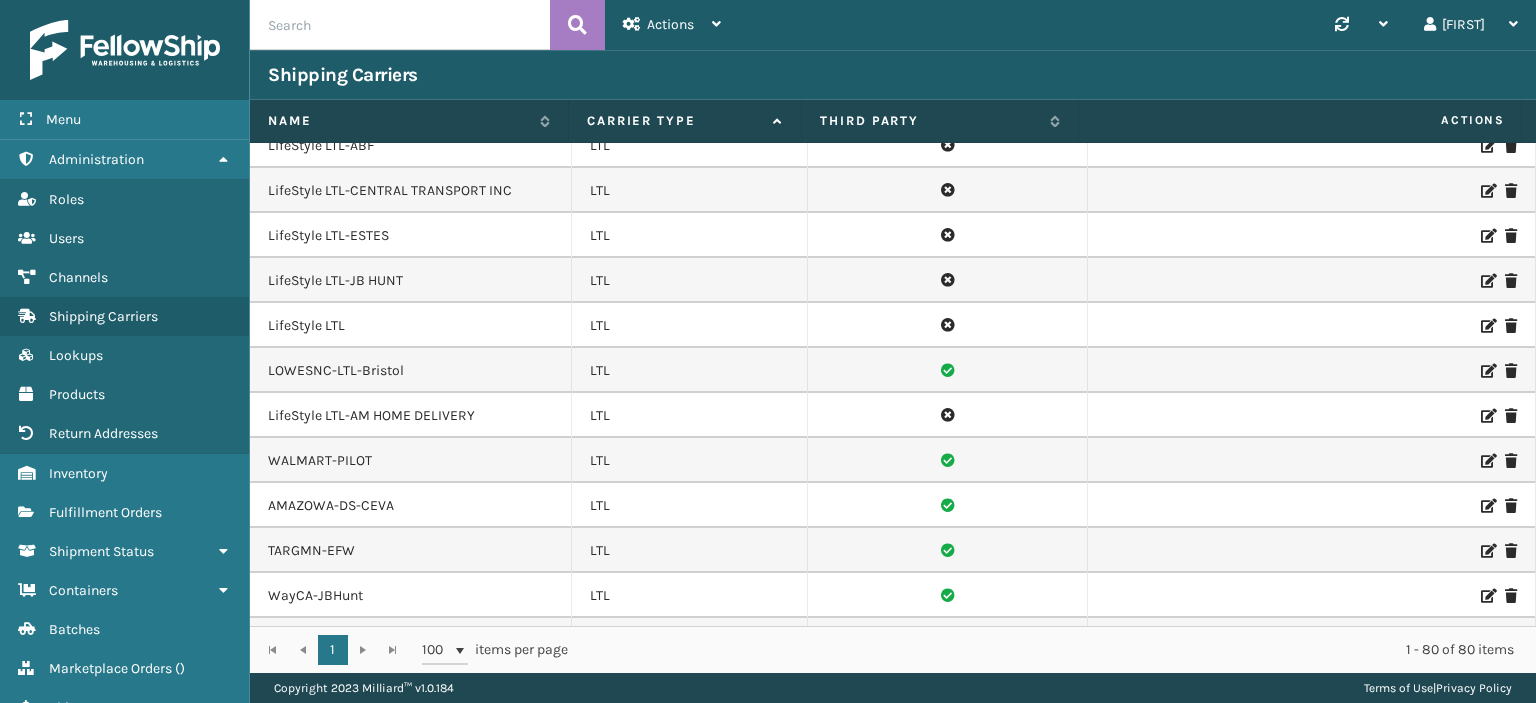 click at bounding box center [1487, 416] 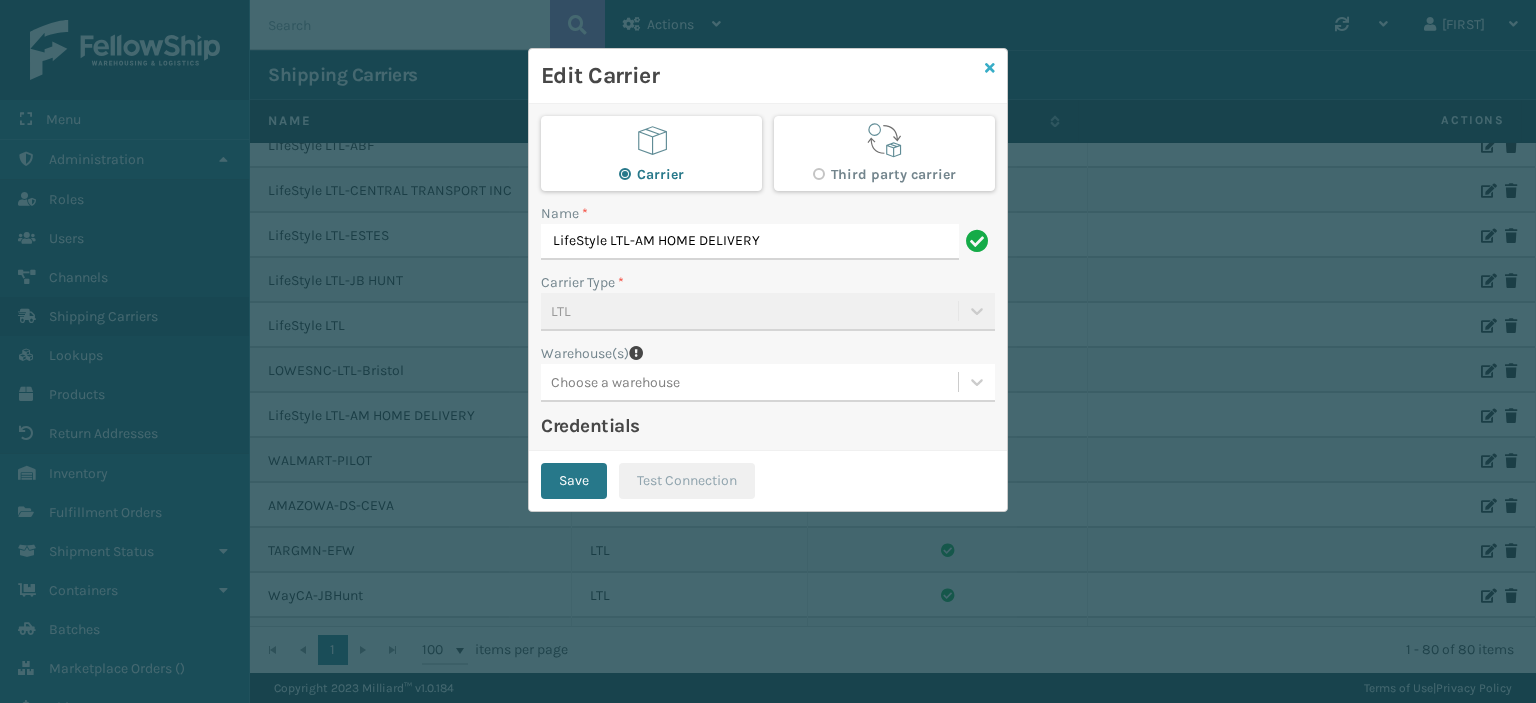 click at bounding box center [990, 68] 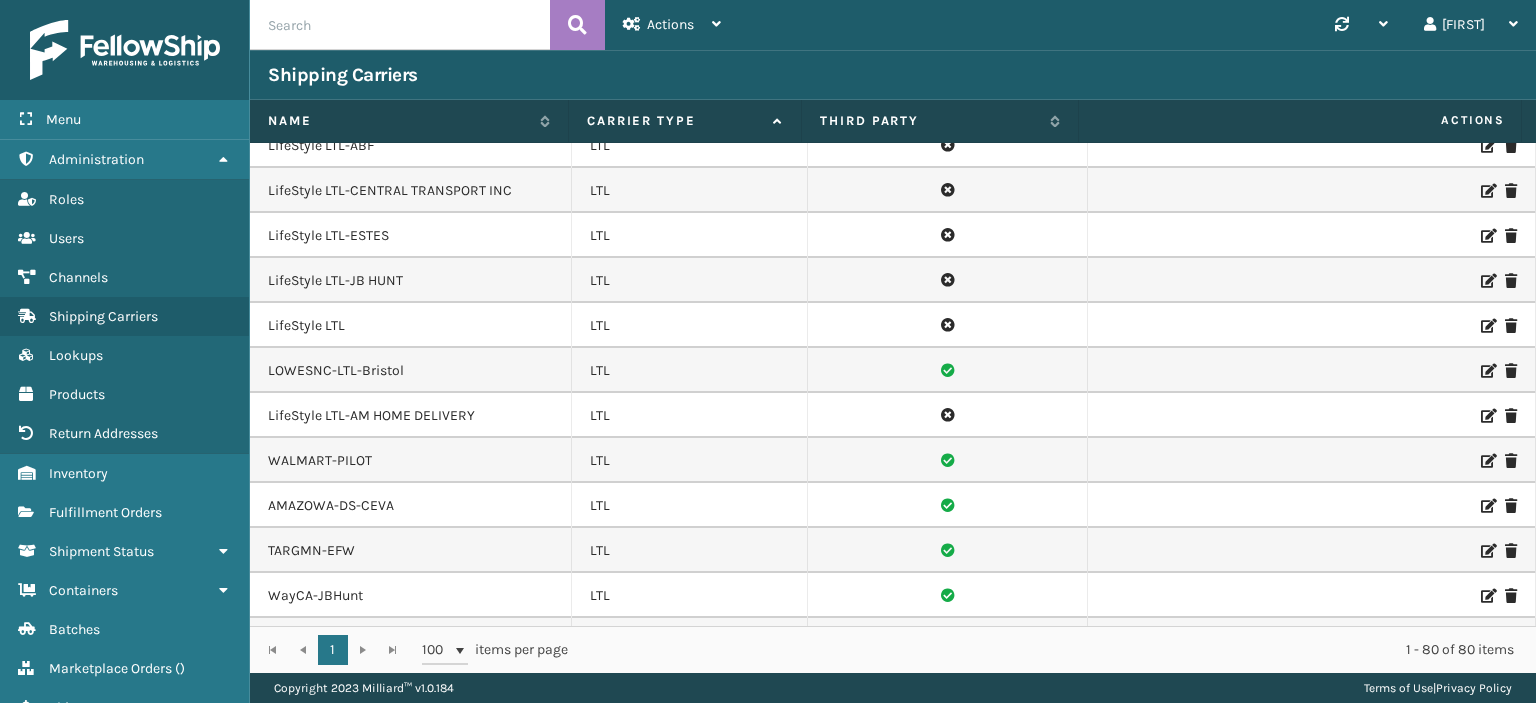 click at bounding box center [1487, 461] 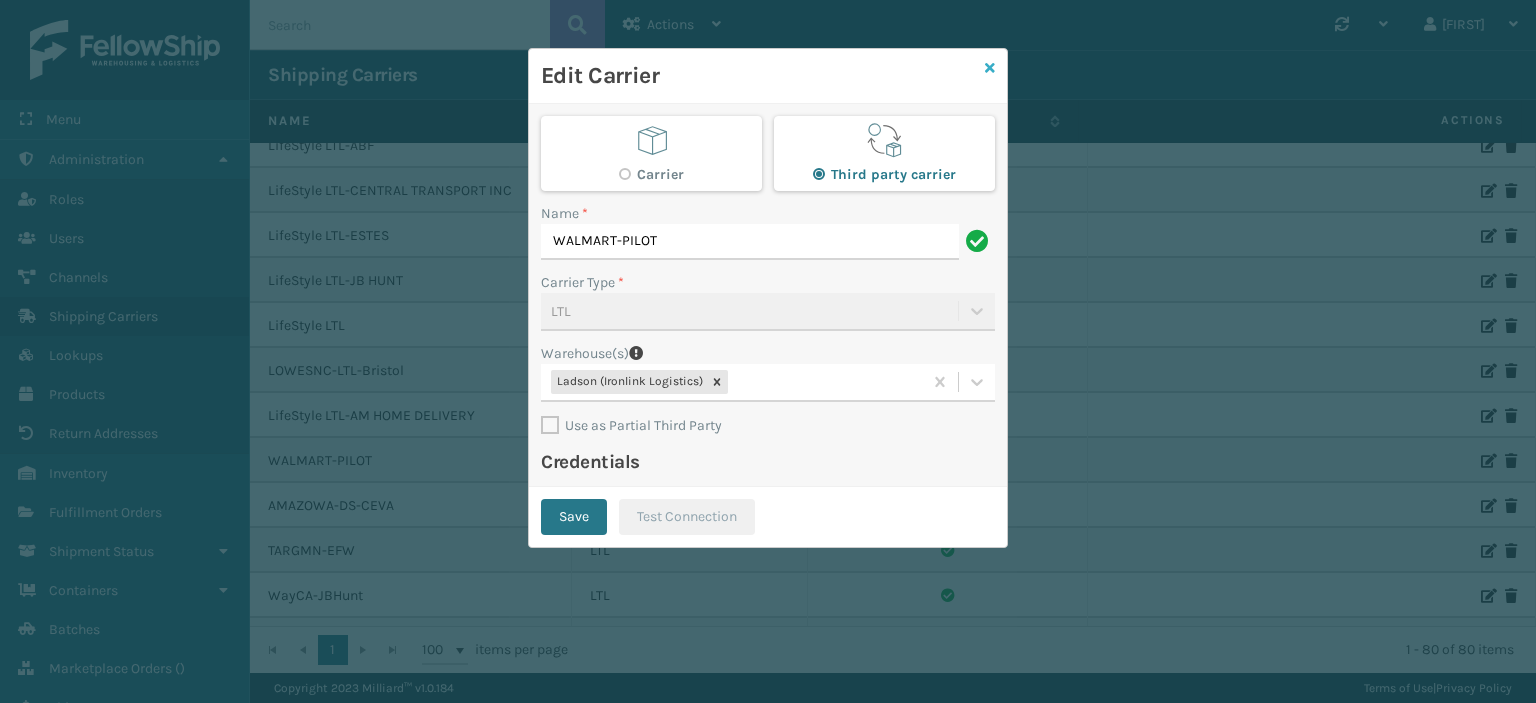 click at bounding box center [990, 68] 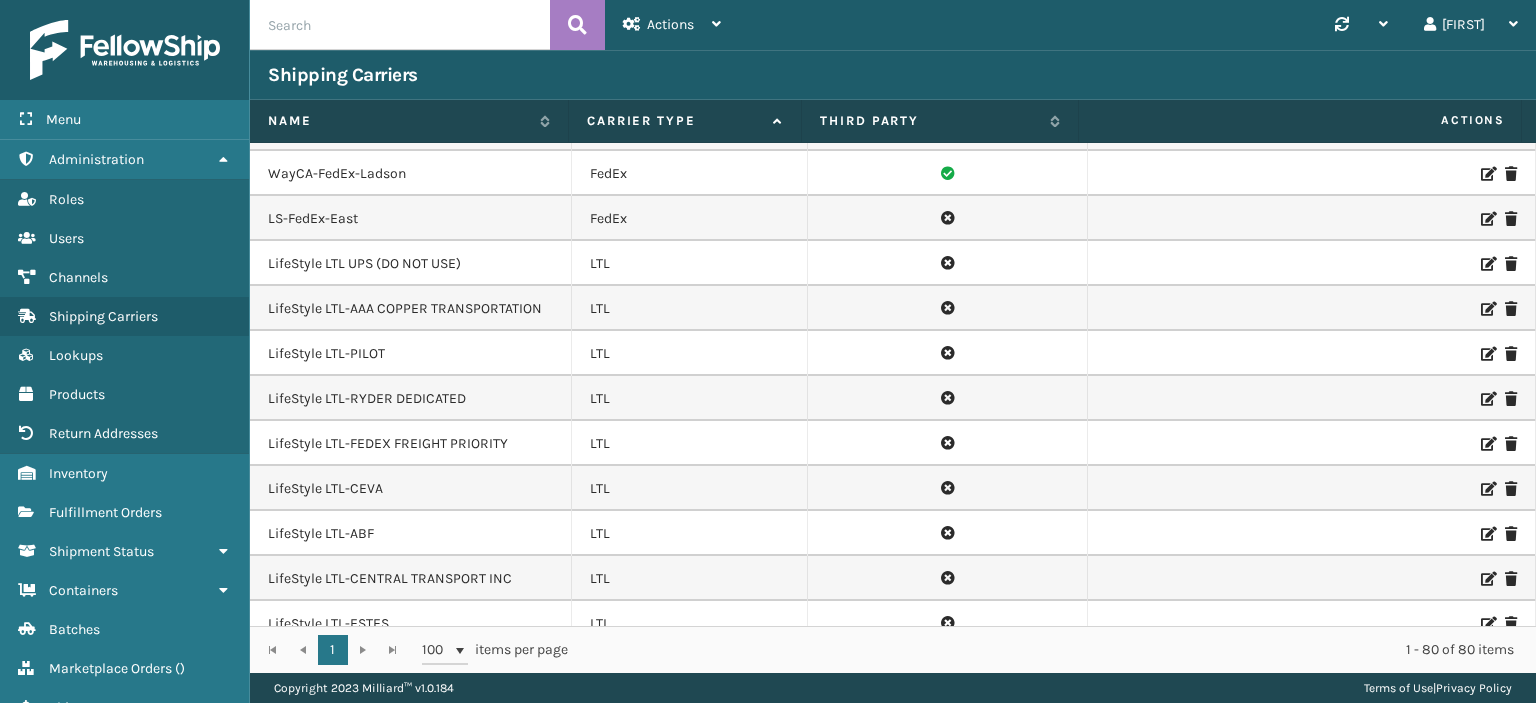 scroll, scrollTop: 1600, scrollLeft: 0, axis: vertical 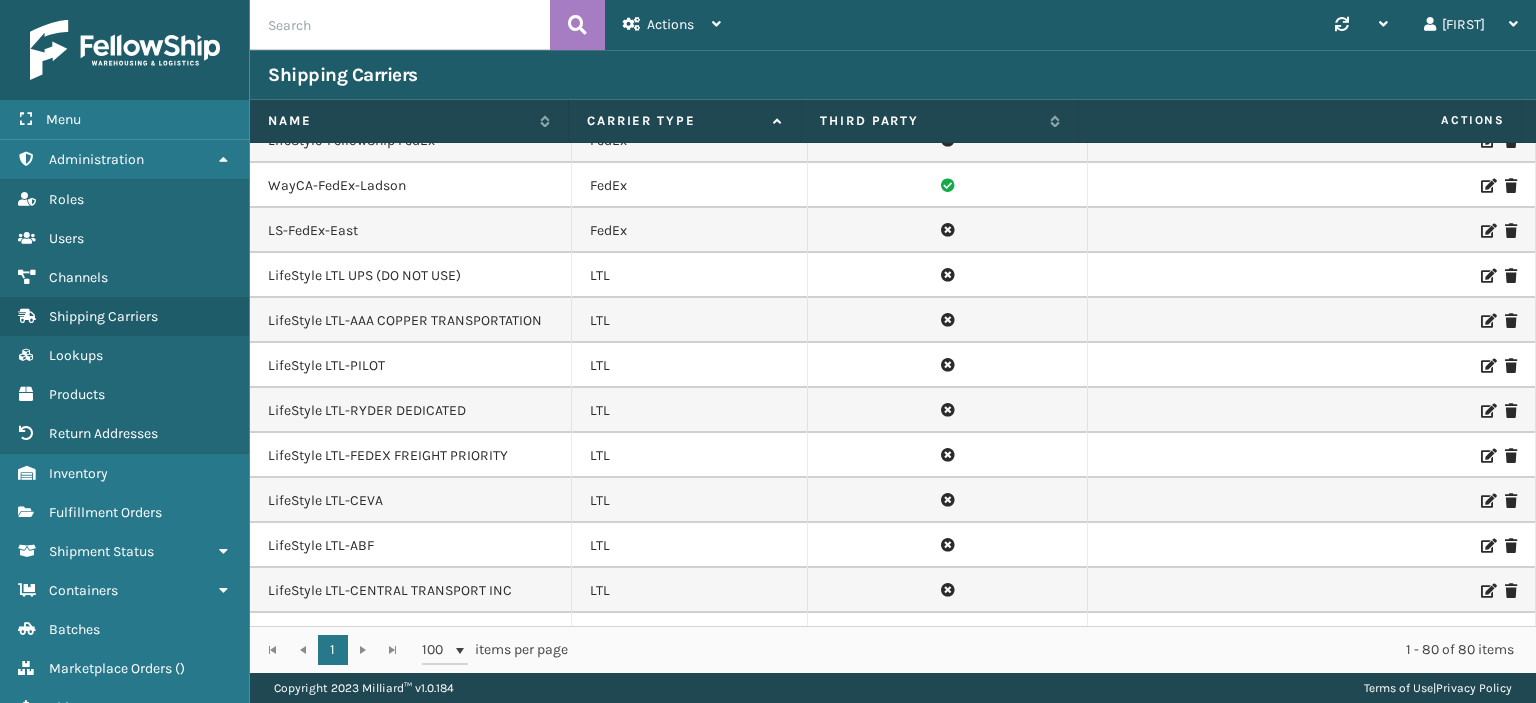 click at bounding box center (1487, 366) 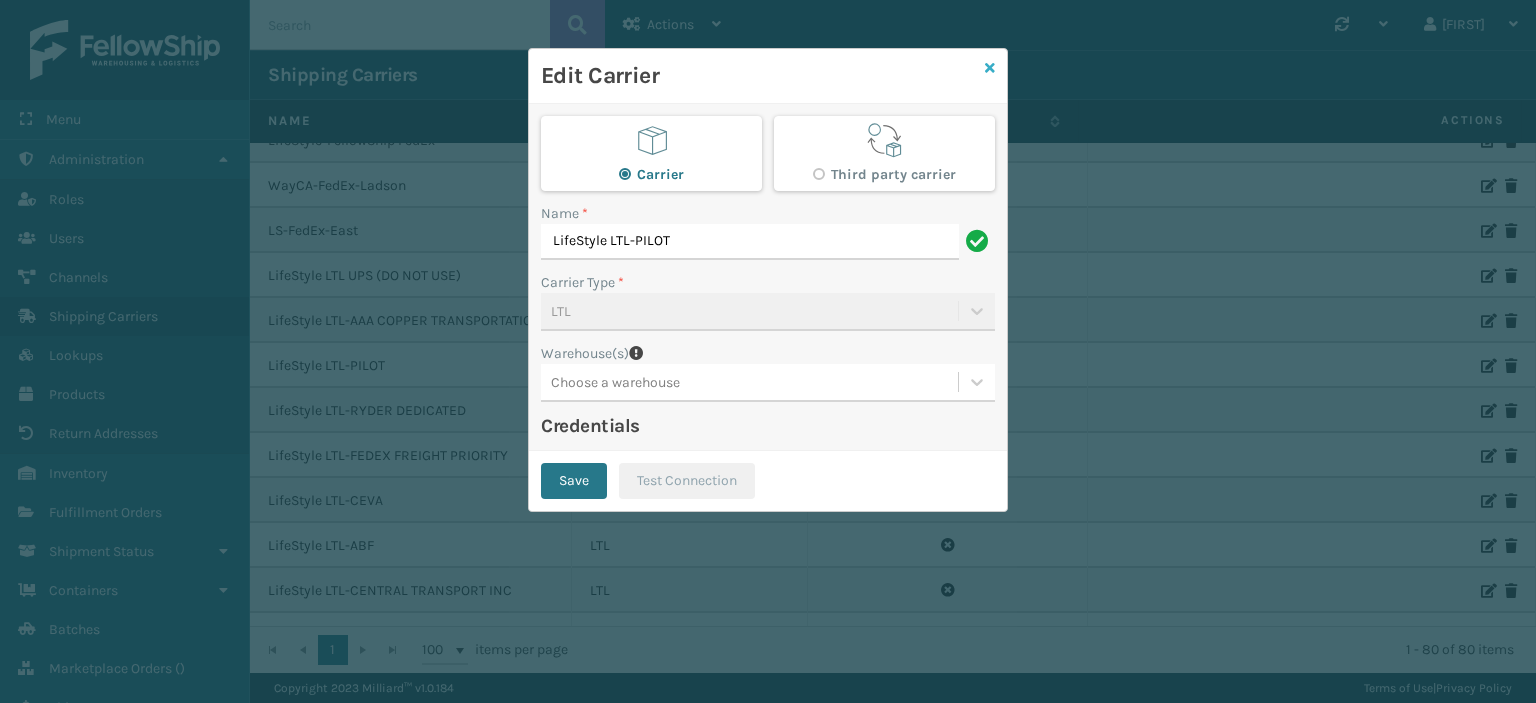 click at bounding box center [990, 68] 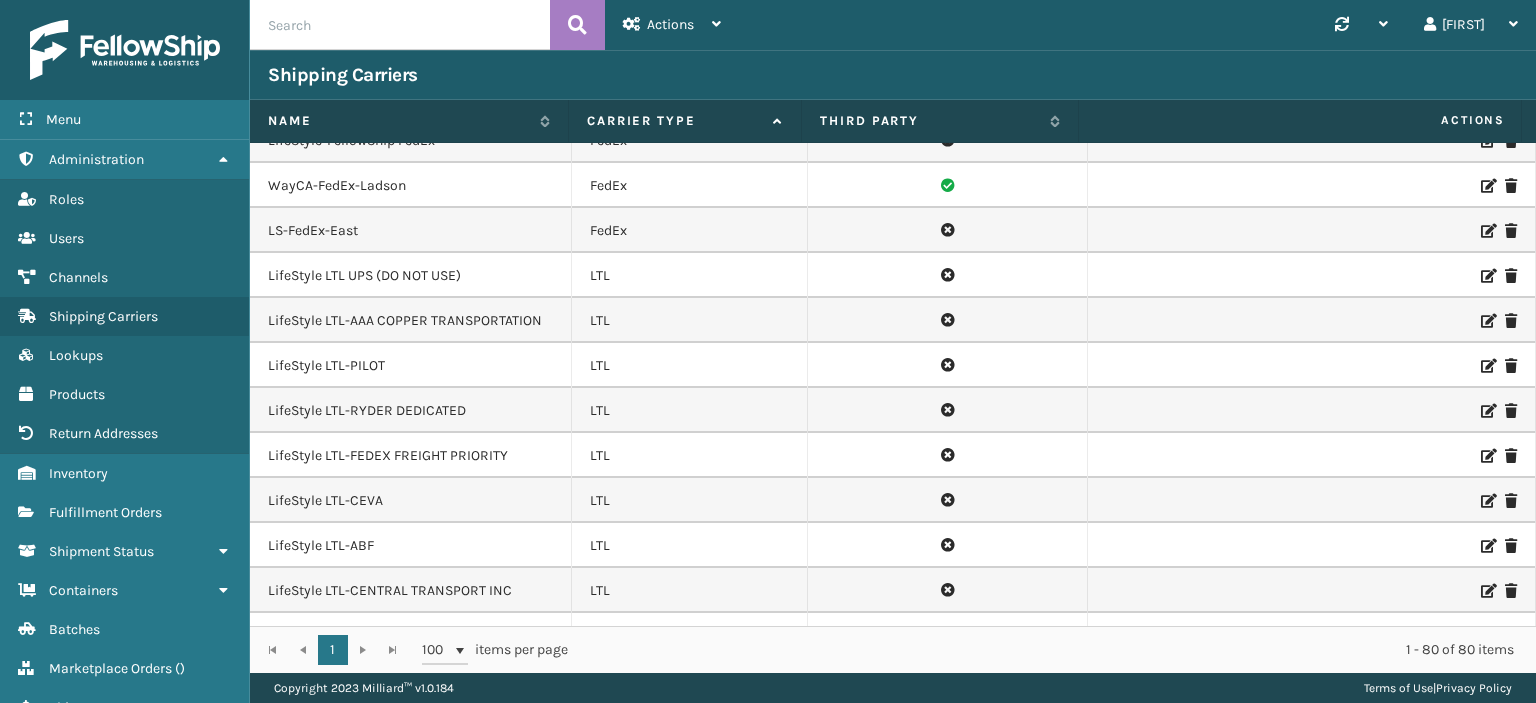 click at bounding box center (1487, 366) 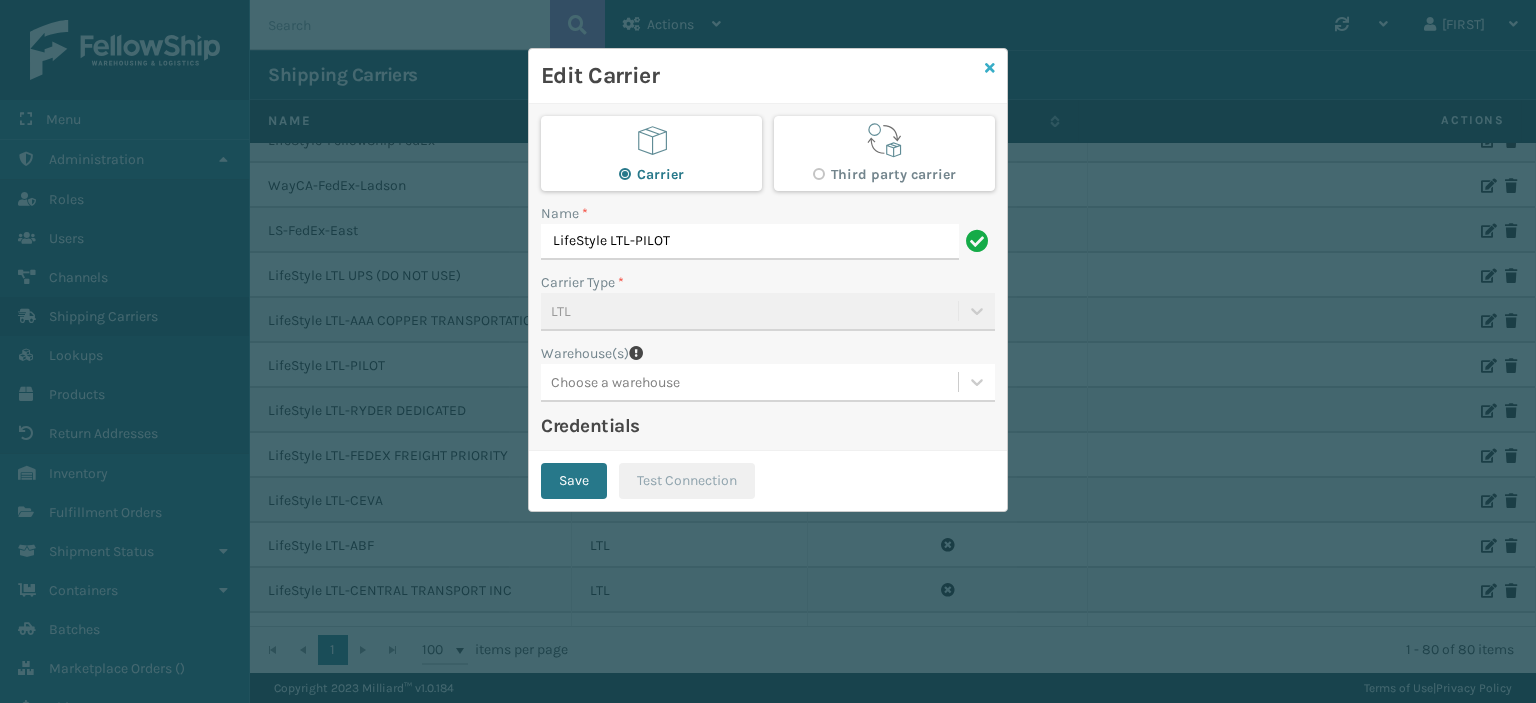 click at bounding box center (990, 68) 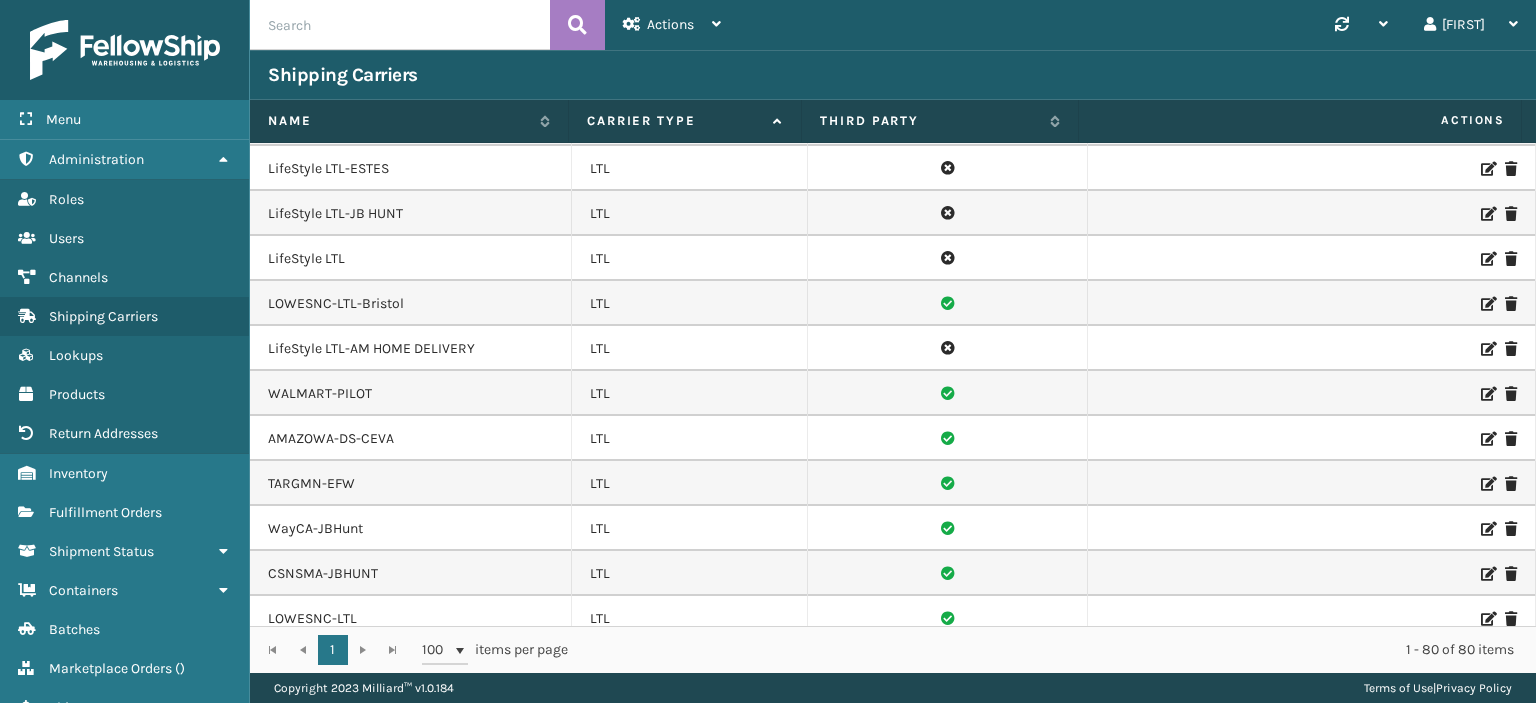 scroll, scrollTop: 2100, scrollLeft: 0, axis: vertical 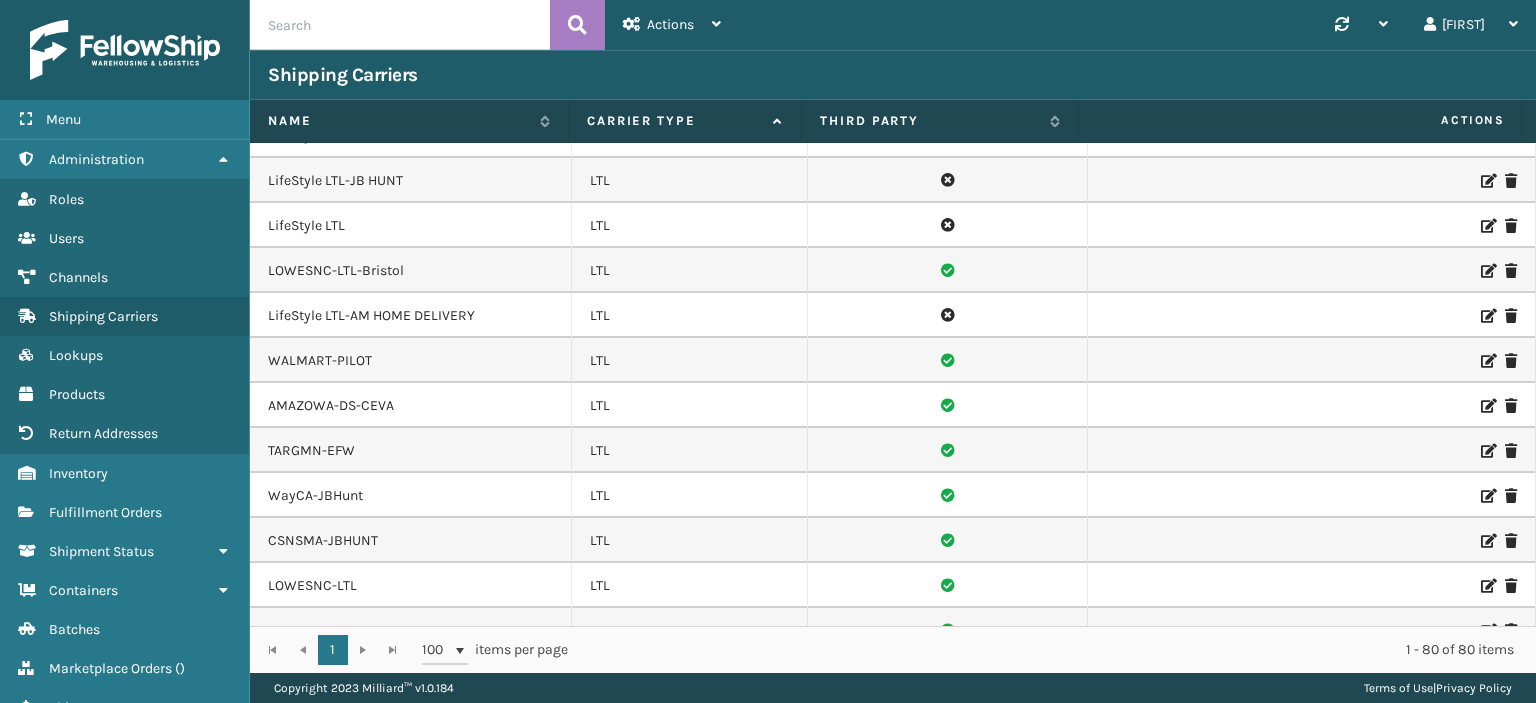 click on "TARGMN-EFW" at bounding box center (411, 450) 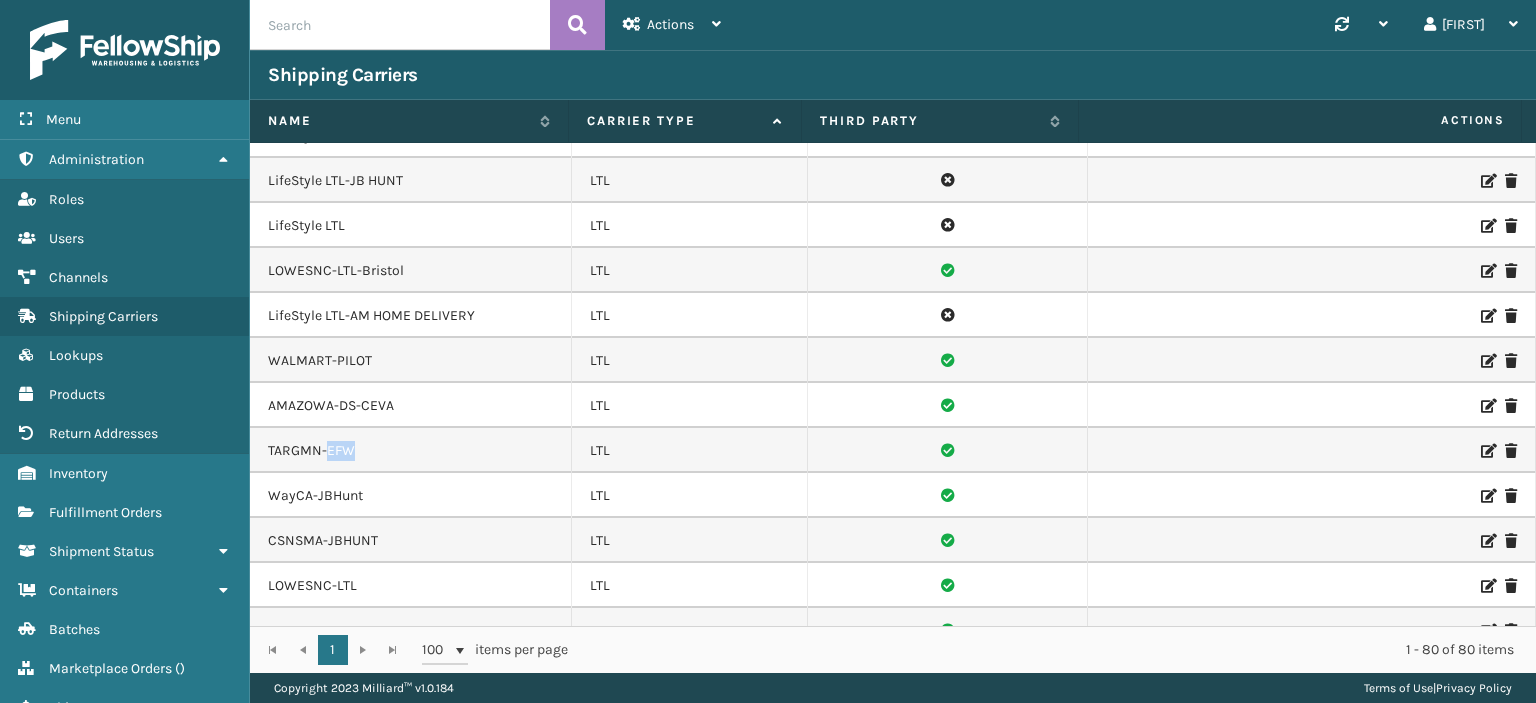 click on "TARGMN-EFW" at bounding box center (411, 450) 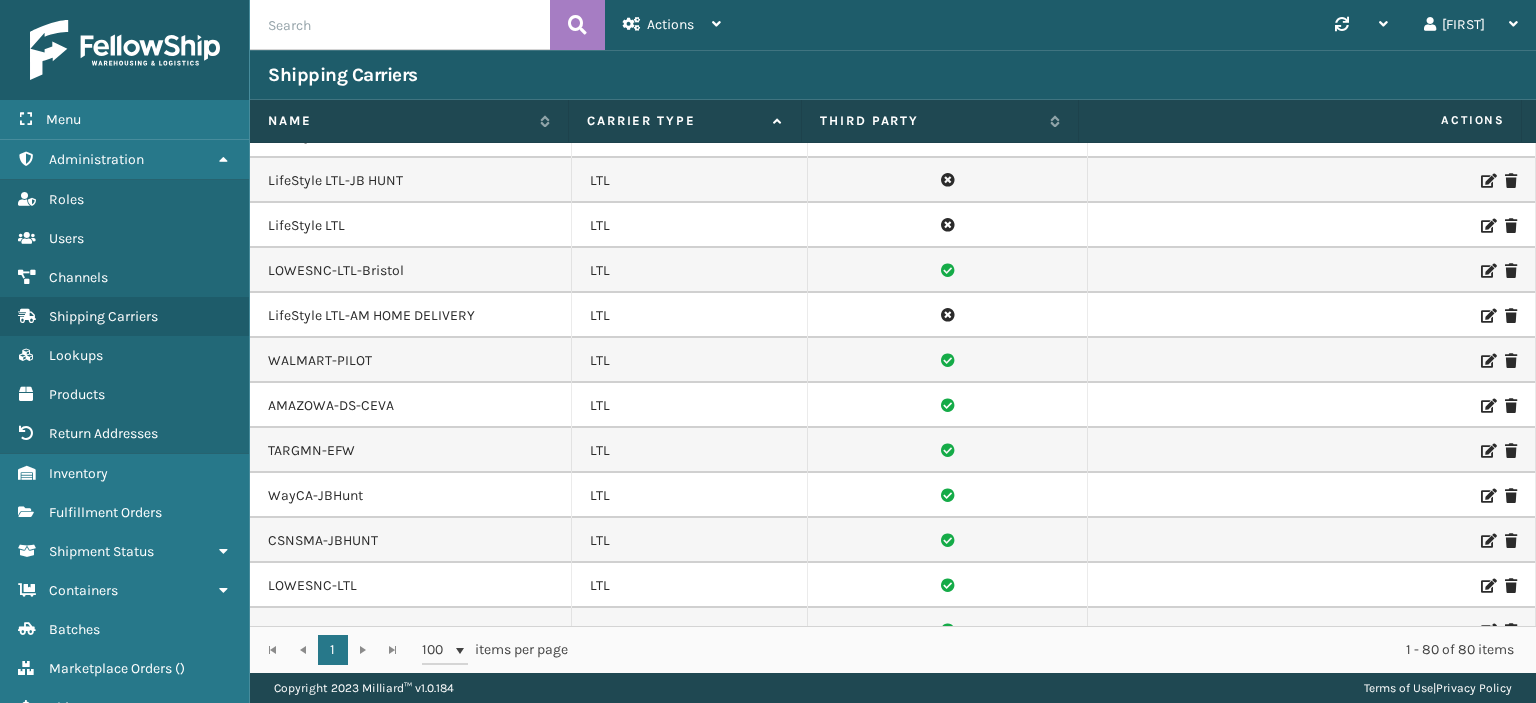 click at bounding box center [1487, 451] 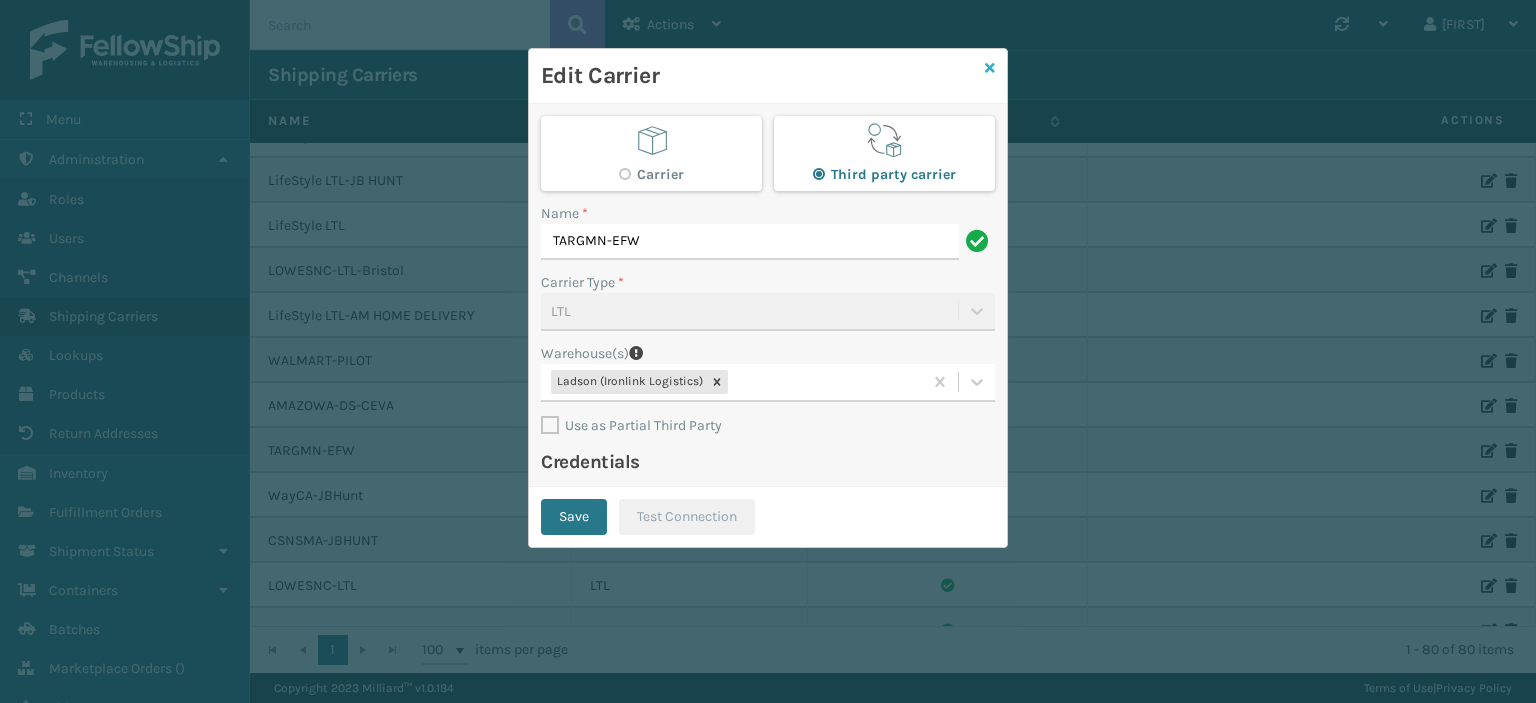 click at bounding box center (990, 68) 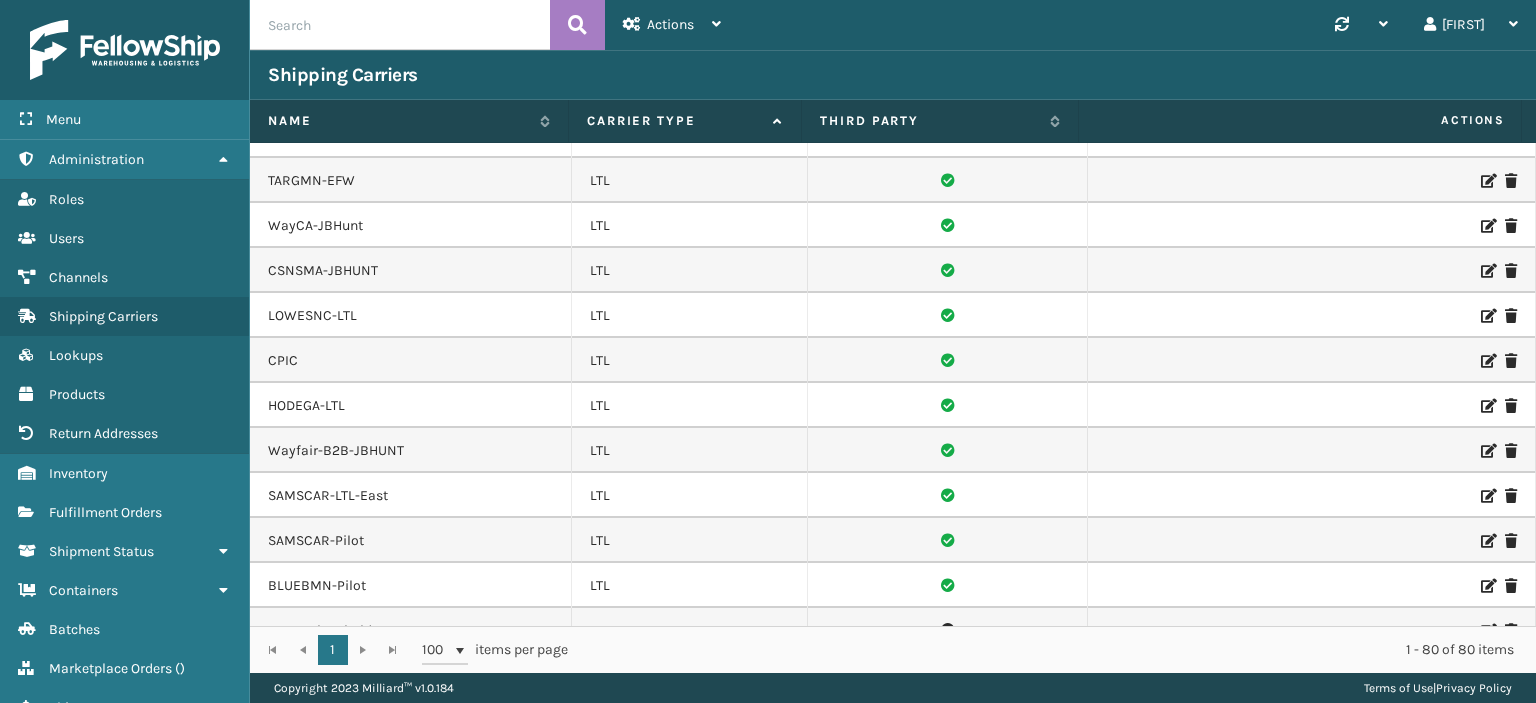 scroll, scrollTop: 2400, scrollLeft: 0, axis: vertical 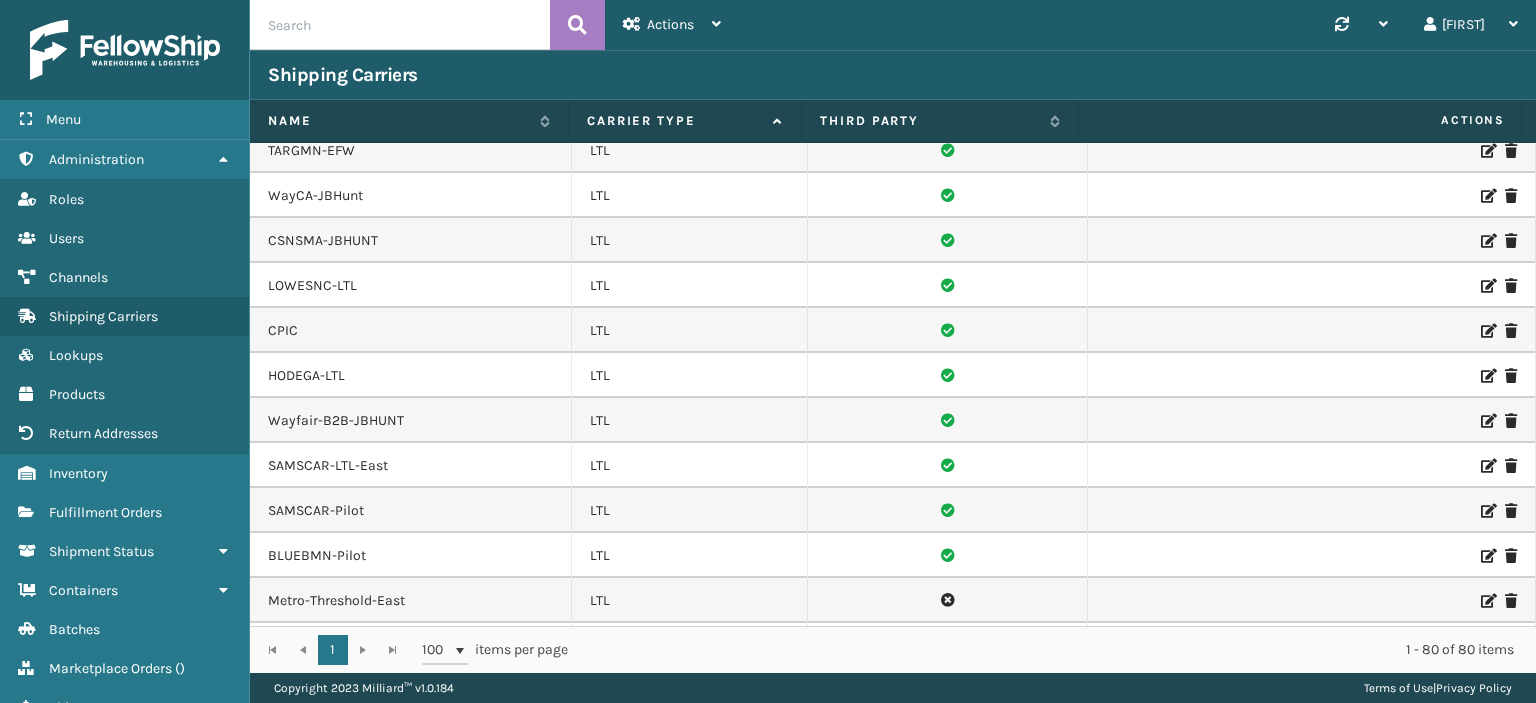 click at bounding box center [1487, 331] 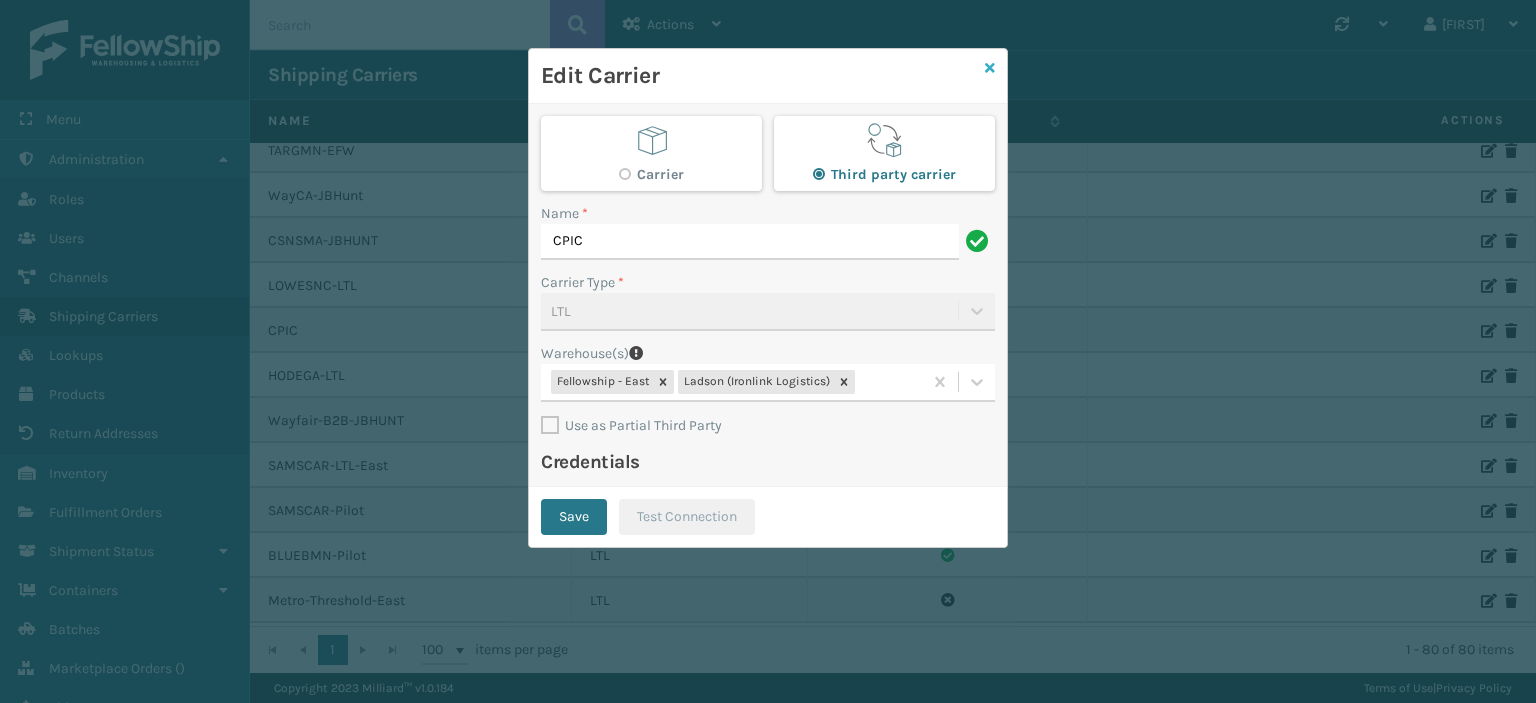 click at bounding box center (990, 68) 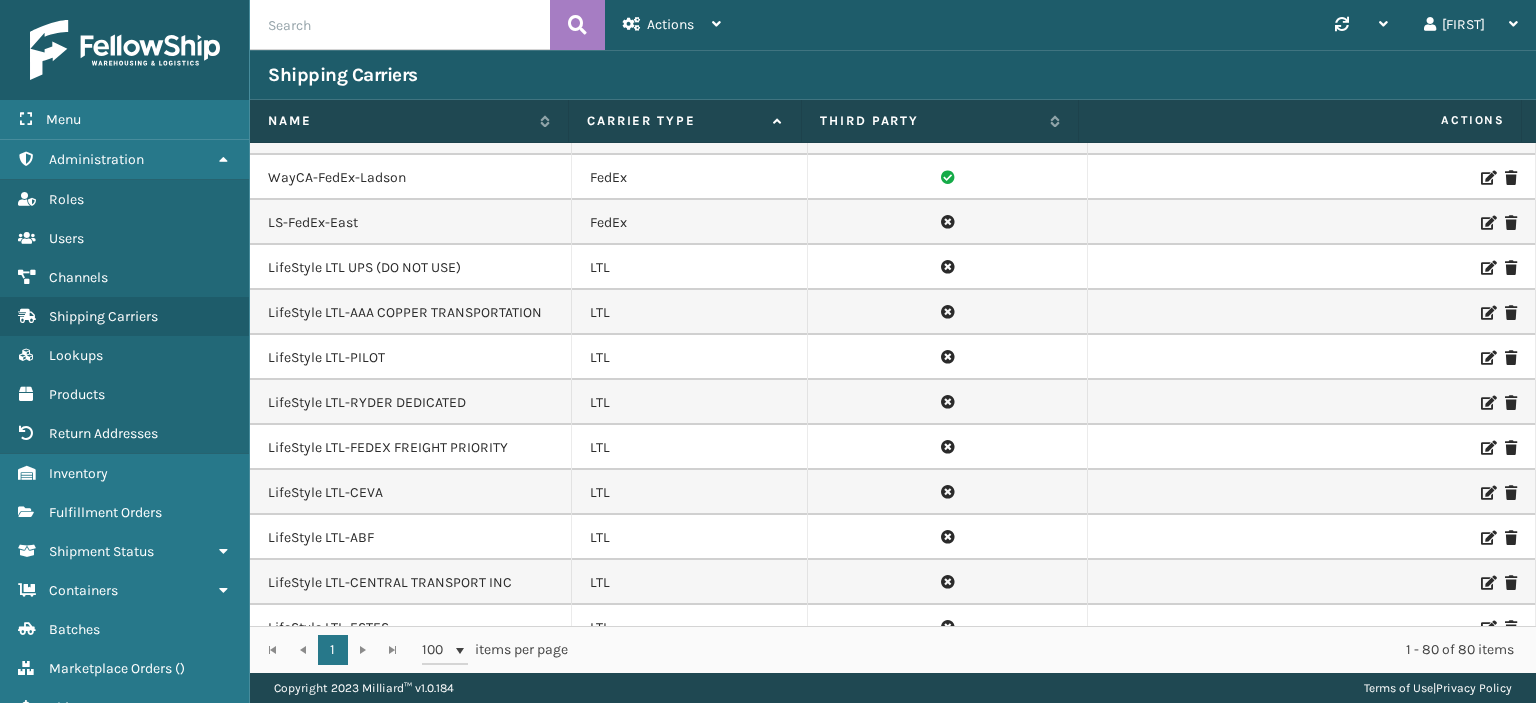 scroll, scrollTop: 1557, scrollLeft: 0, axis: vertical 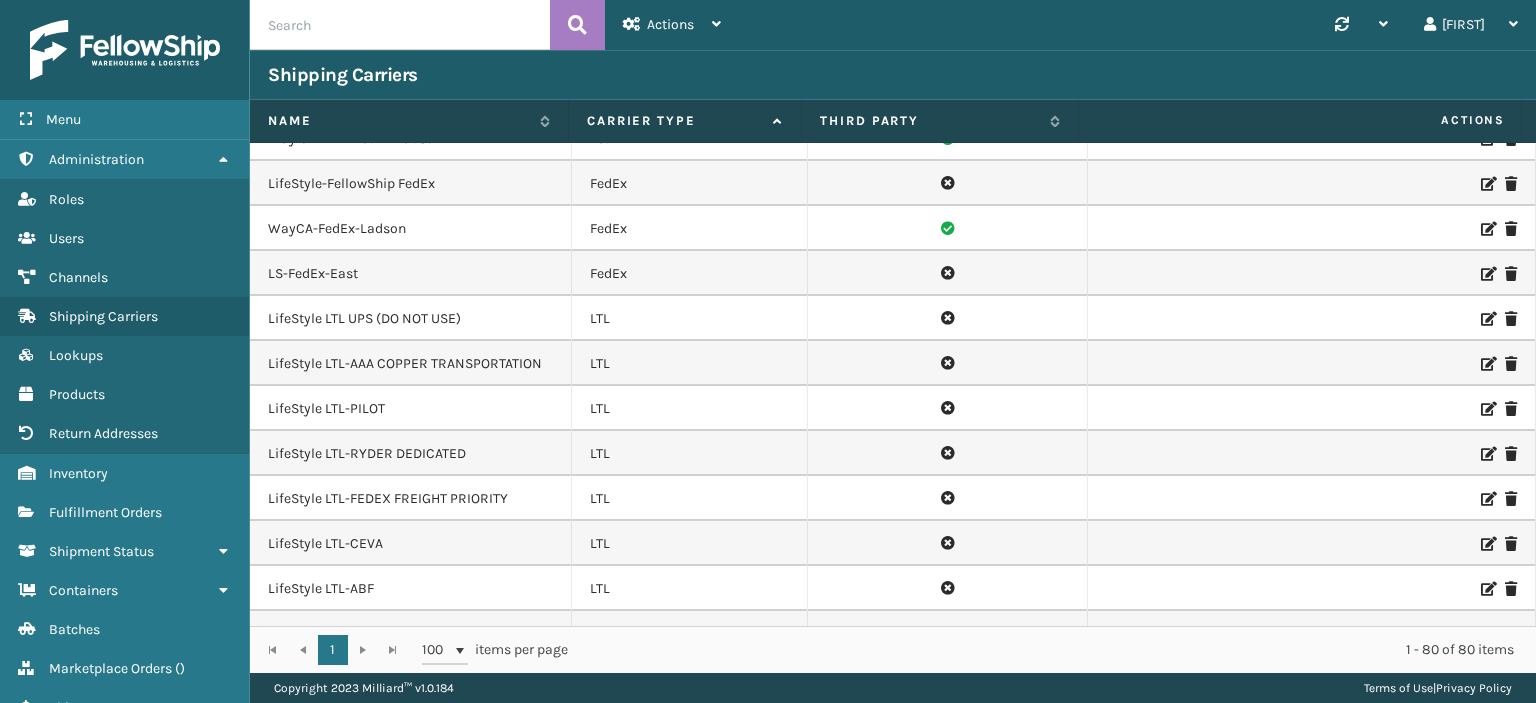 click at bounding box center (1487, 409) 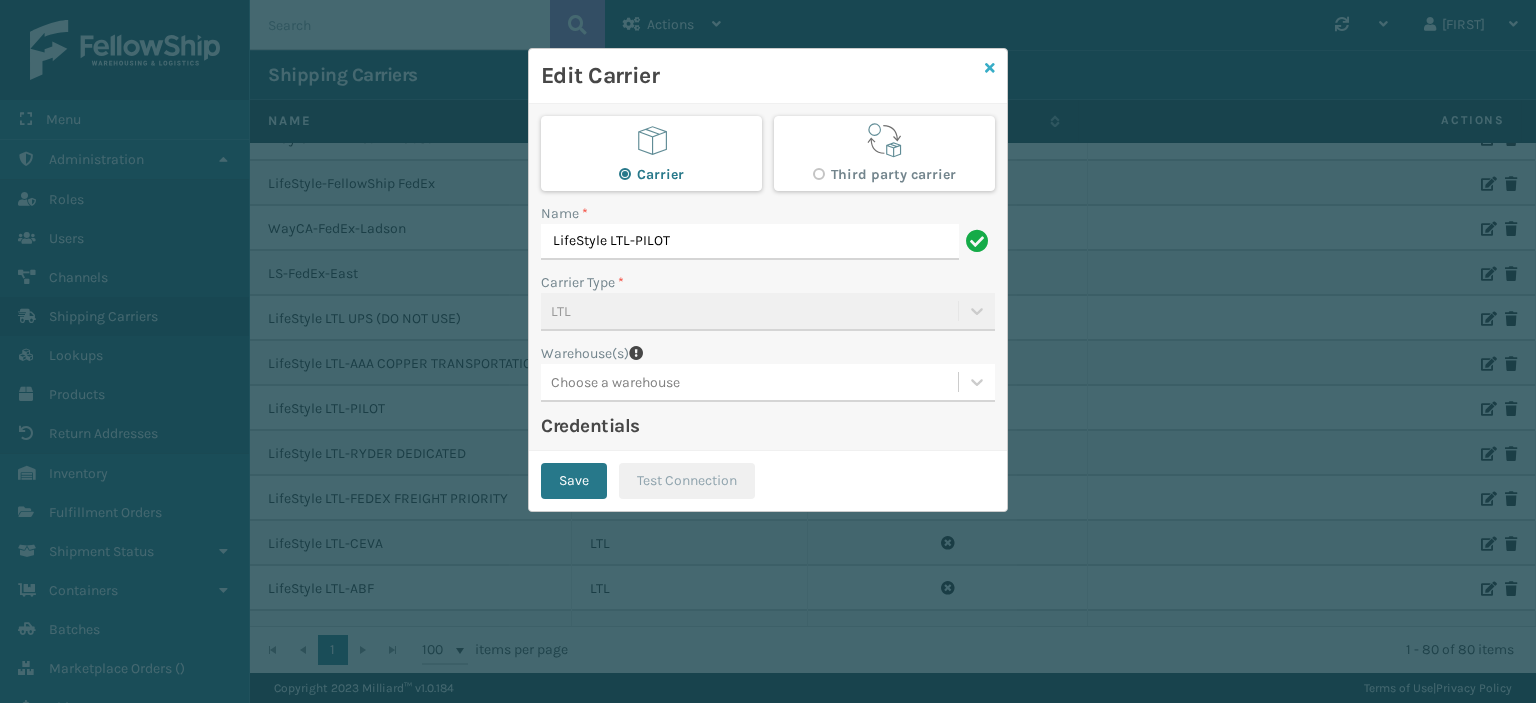 click at bounding box center (990, 68) 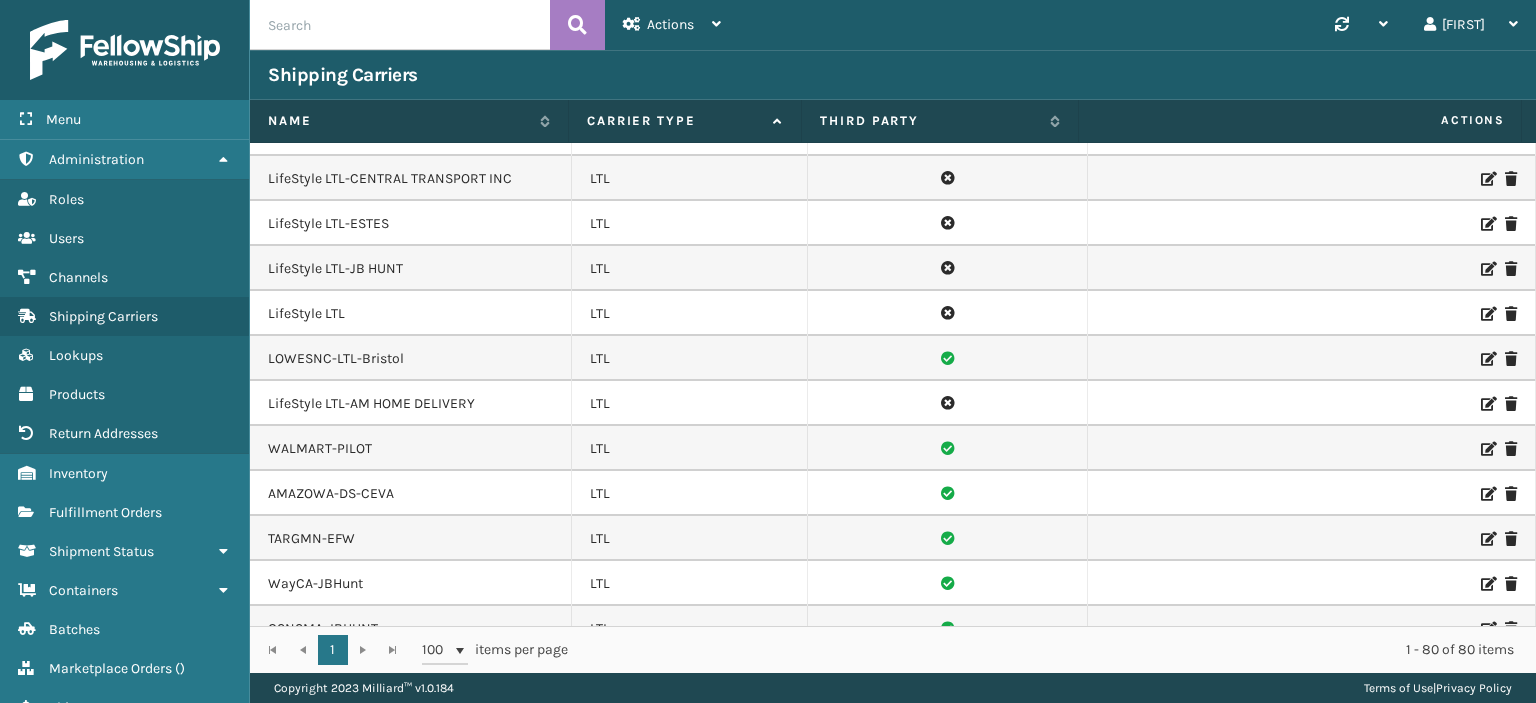 scroll, scrollTop: 2057, scrollLeft: 0, axis: vertical 